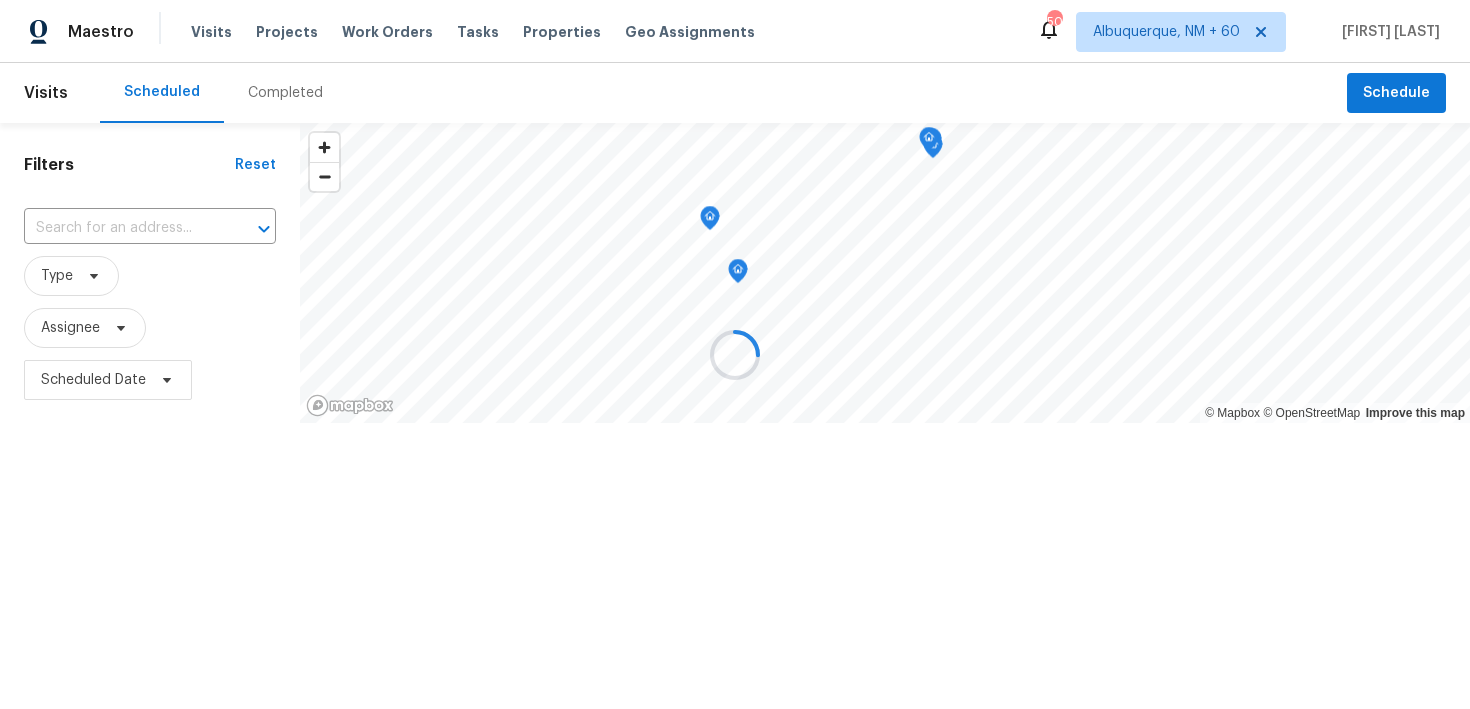 scroll, scrollTop: 0, scrollLeft: 0, axis: both 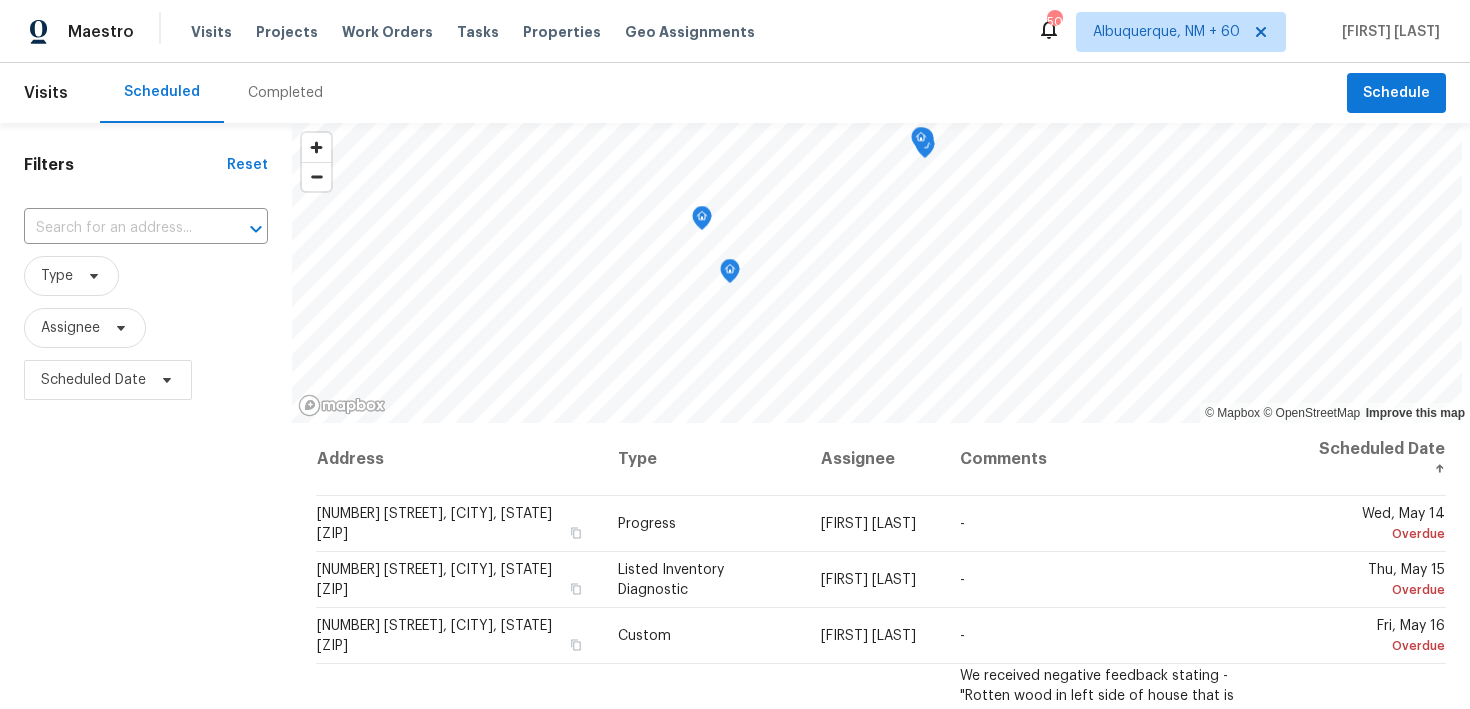 click on "Completed" at bounding box center [285, 93] 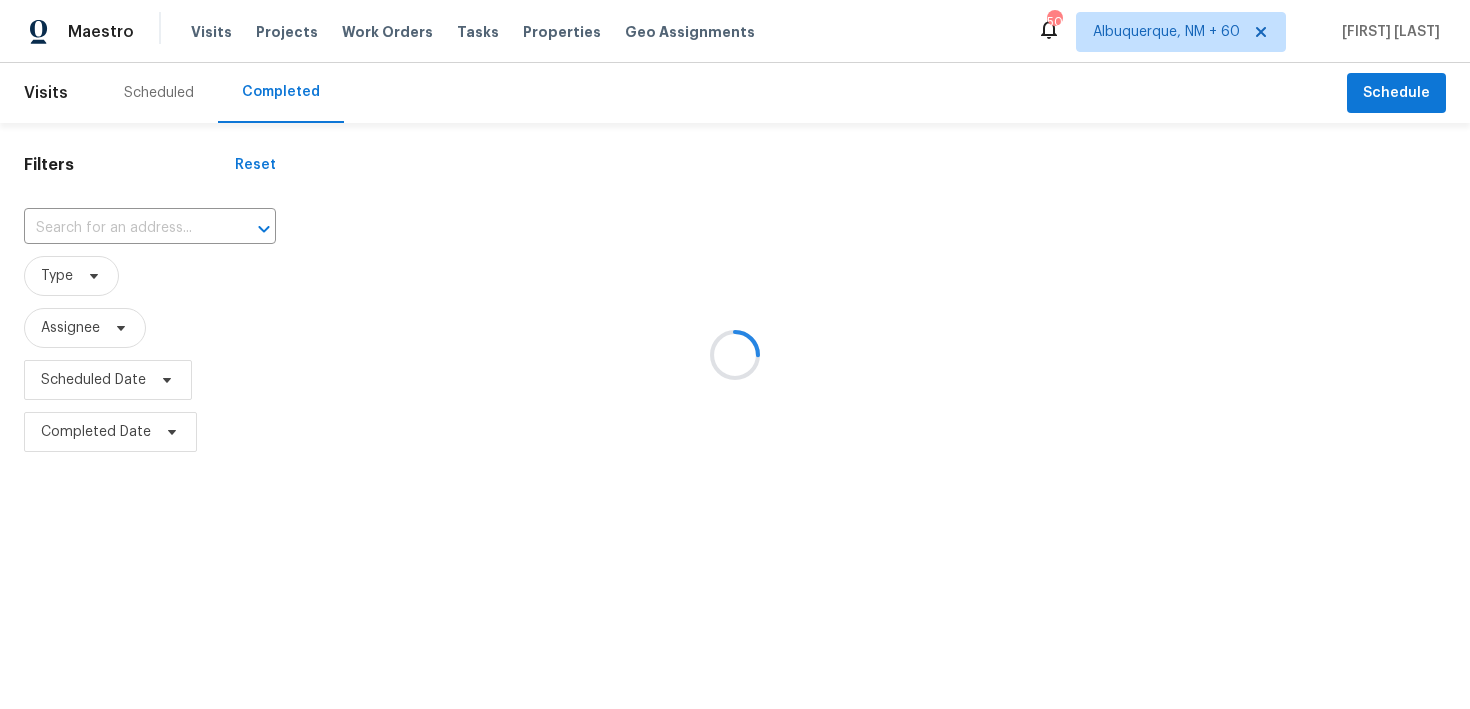 click at bounding box center [735, 354] 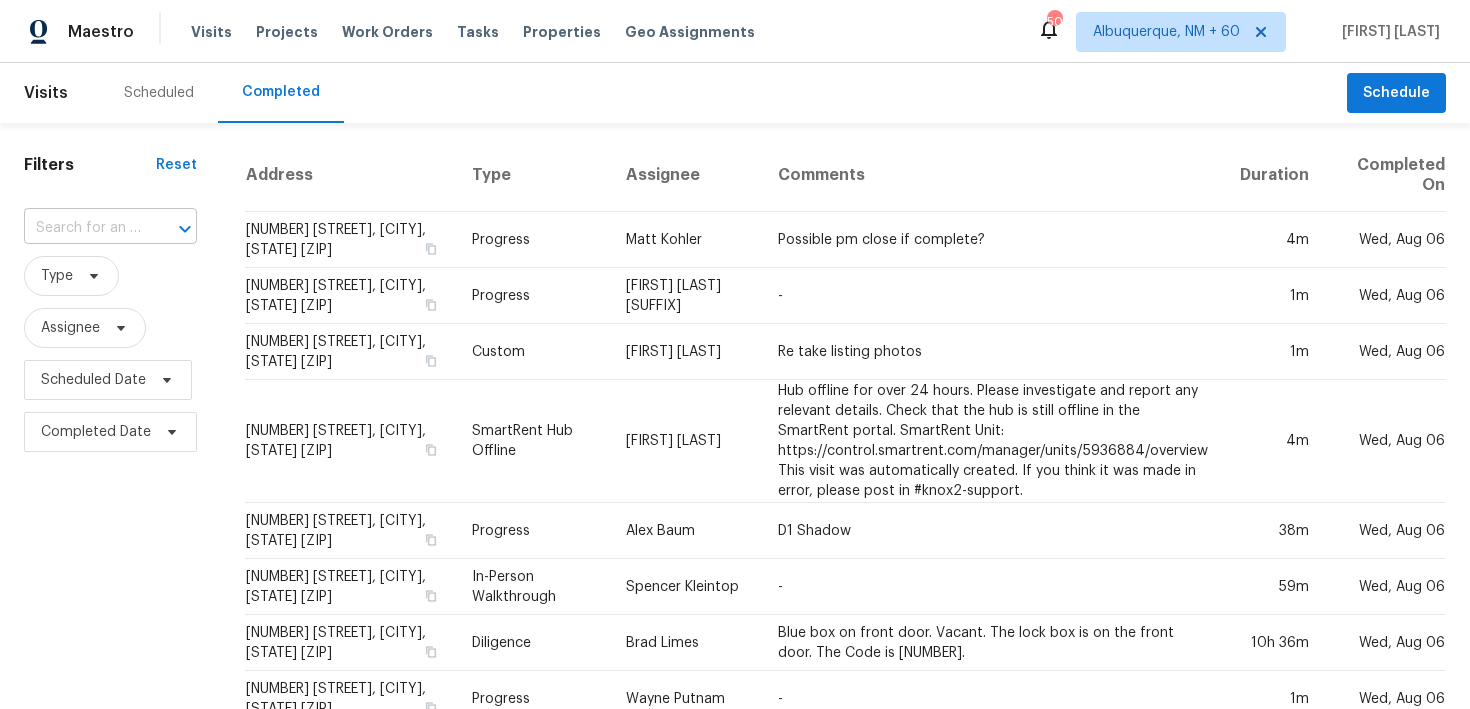 click at bounding box center (82, 228) 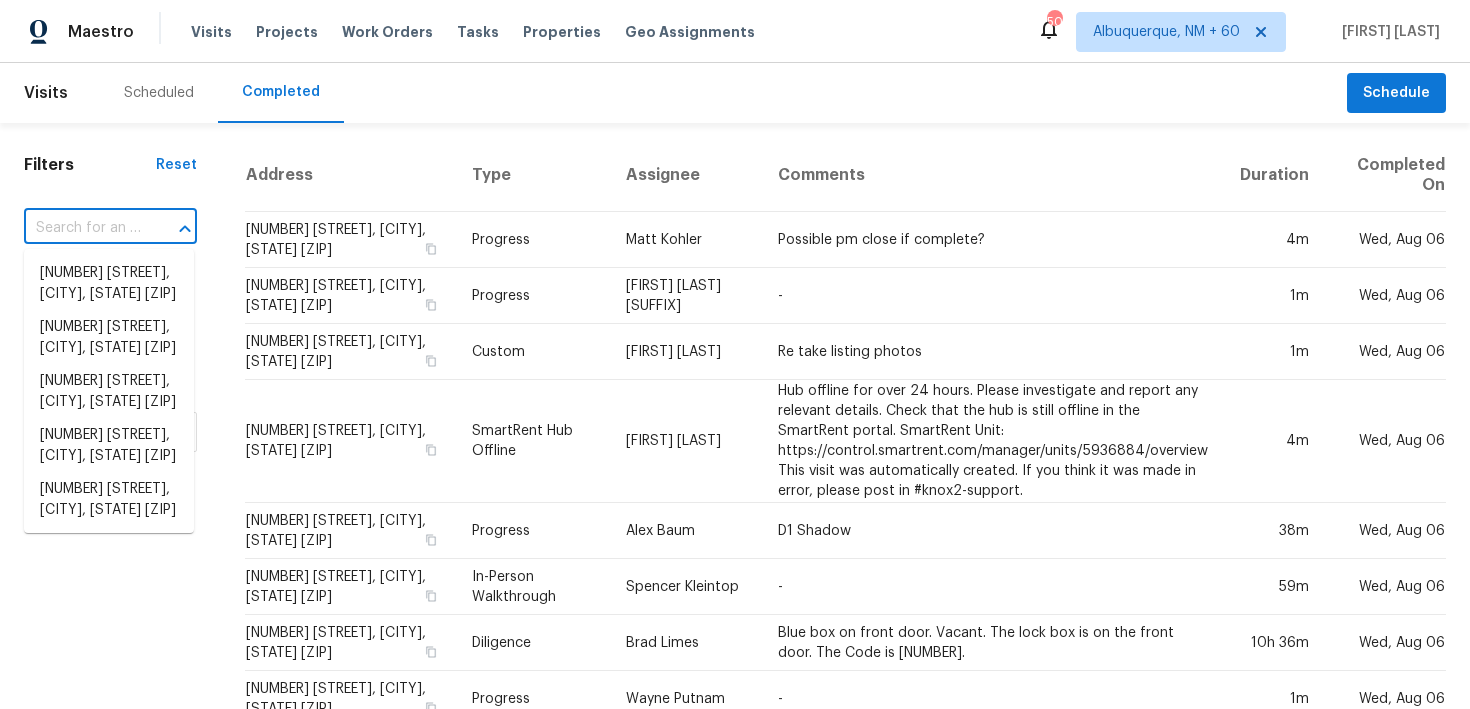 paste on "[NUMBER] [STREET], [CITY], [STATE] [ZIP]" 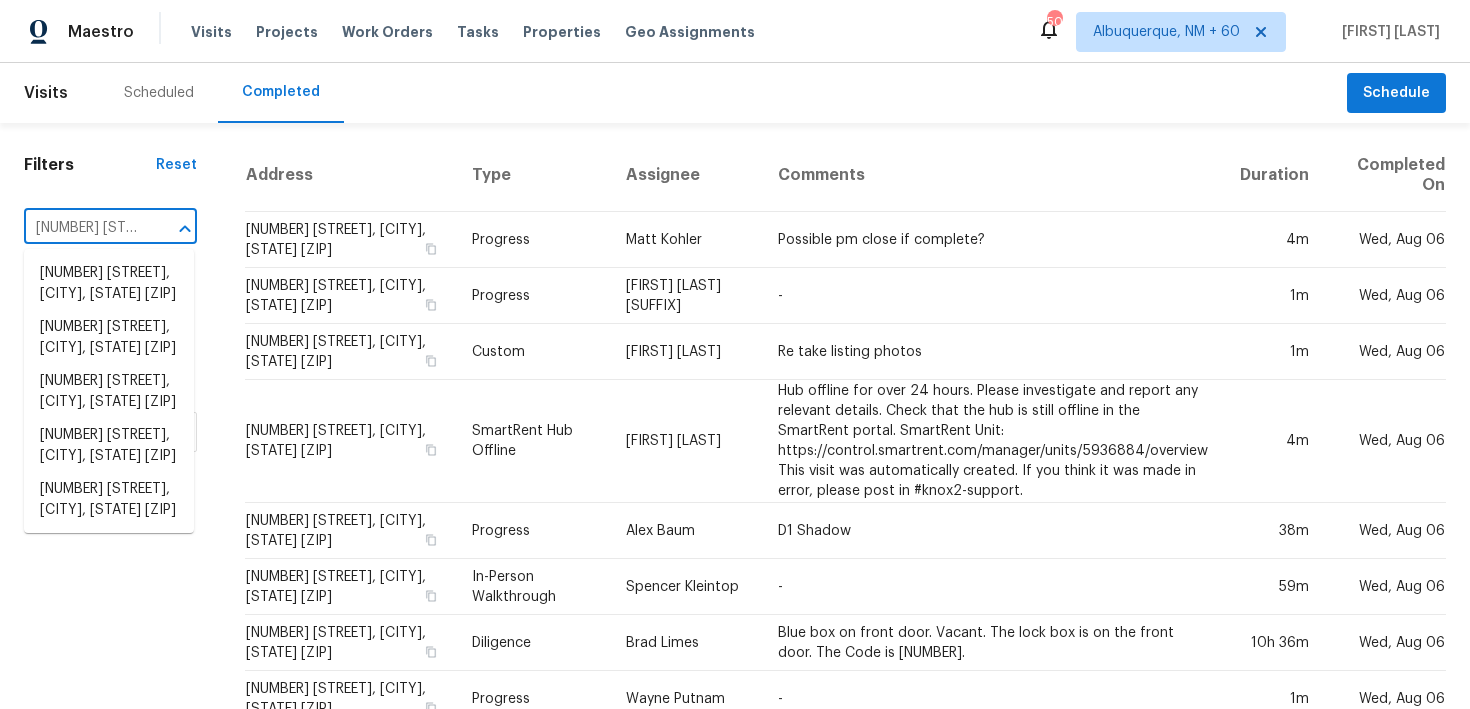 scroll, scrollTop: 0, scrollLeft: 123, axis: horizontal 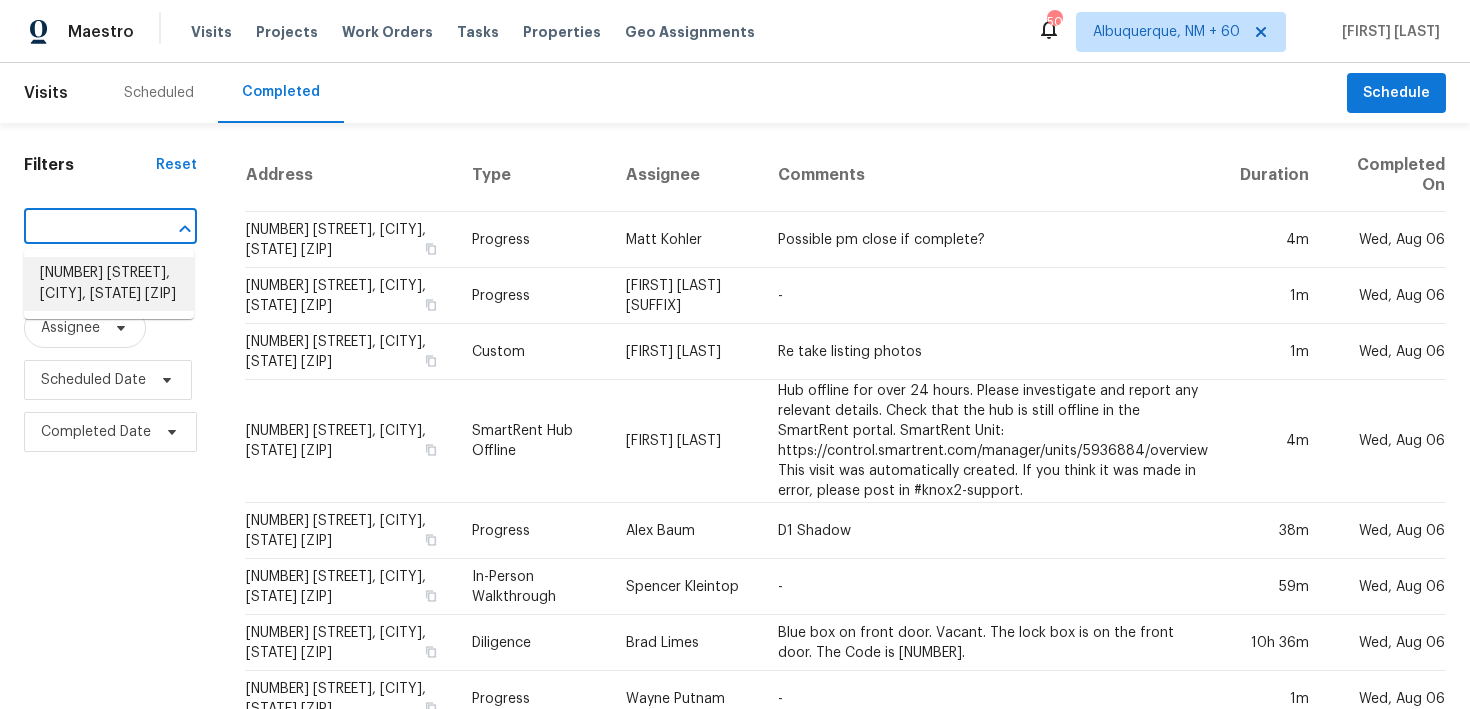 click on "[NUMBER] [STREET], [CITY], [STATE] [ZIP]" at bounding box center [109, 284] 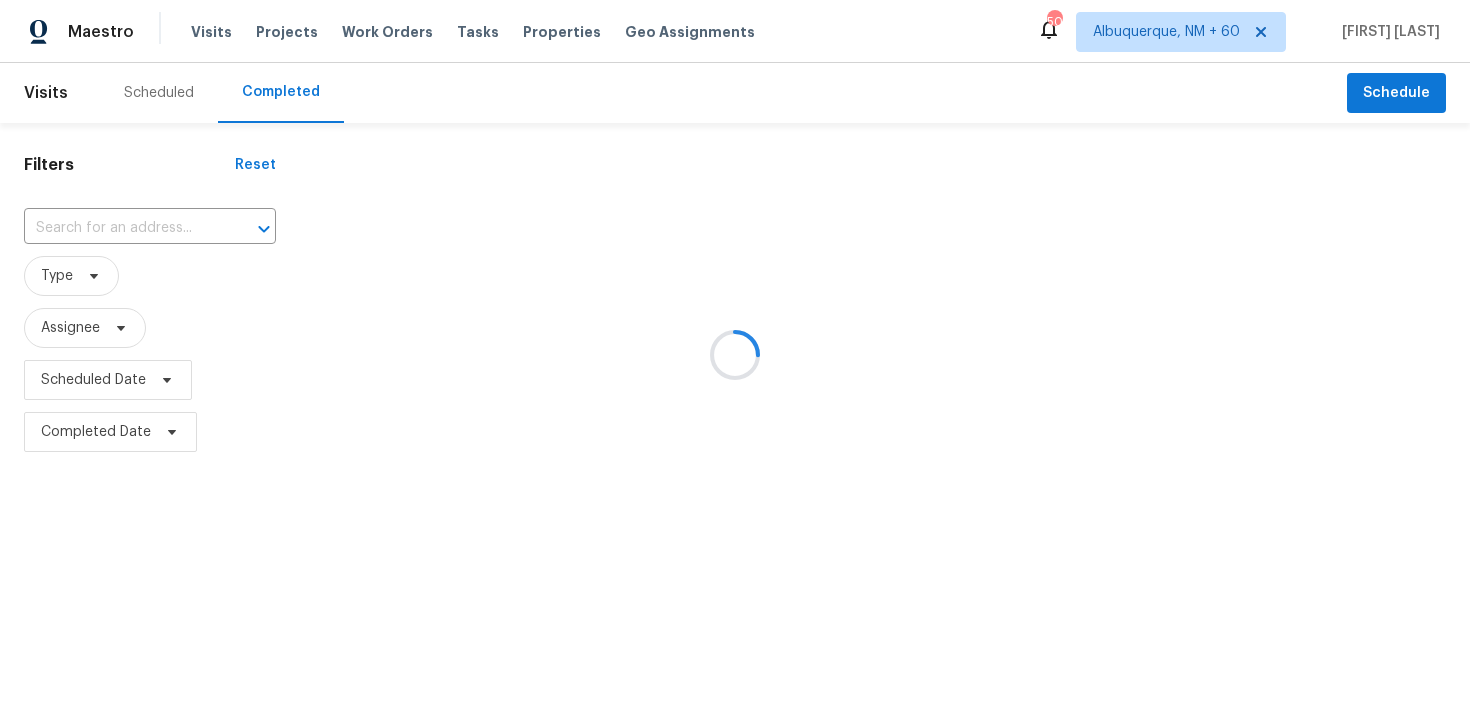 type on "[NUMBER] [STREET], [CITY], [STATE] [ZIP]" 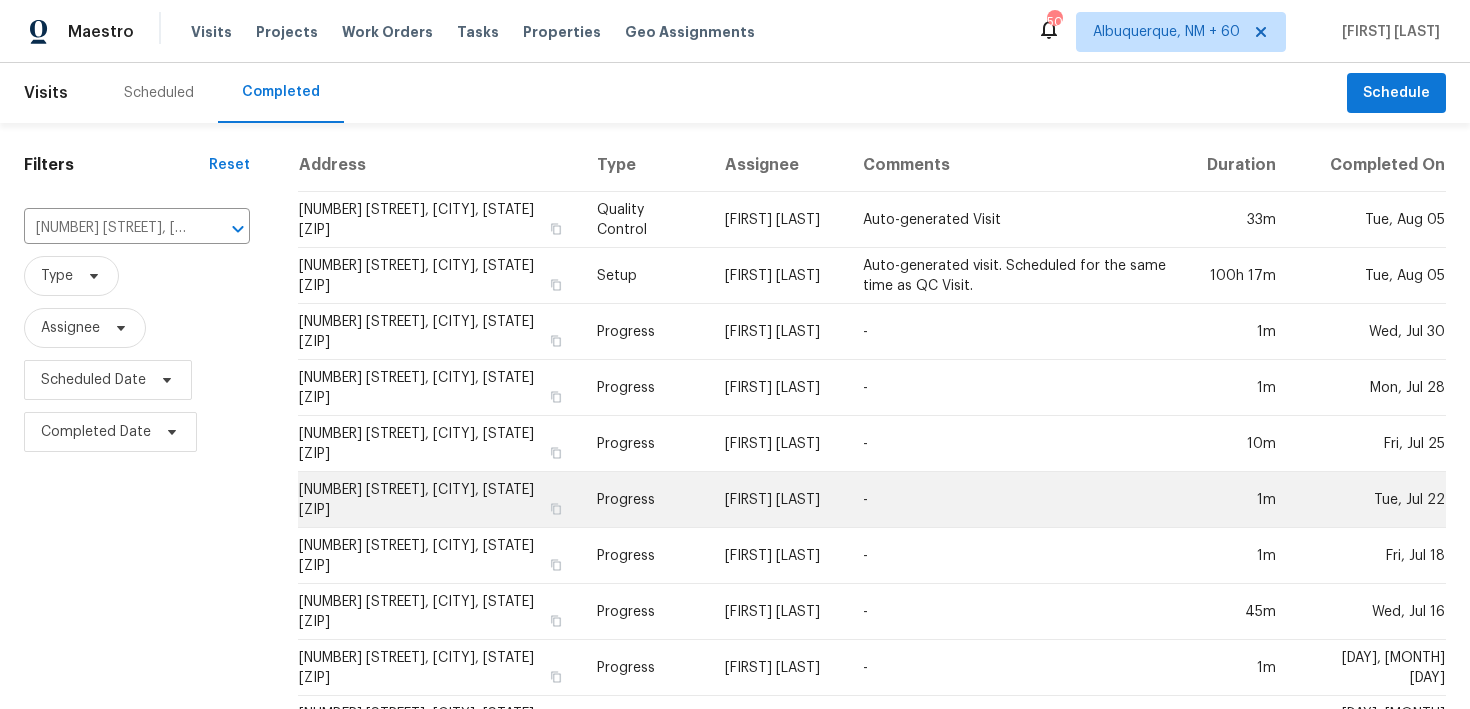 click on "Progress" at bounding box center (645, 500) 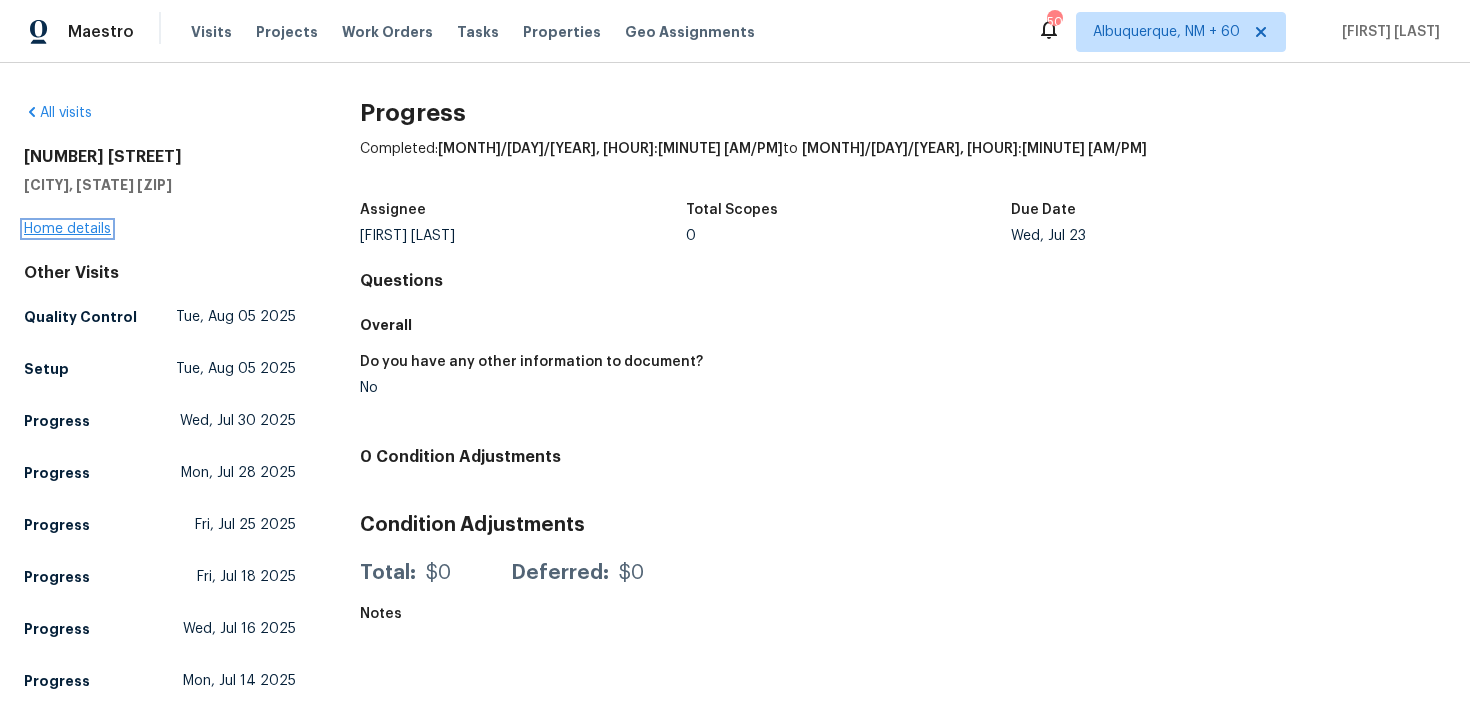 click on "Home details" at bounding box center [67, 229] 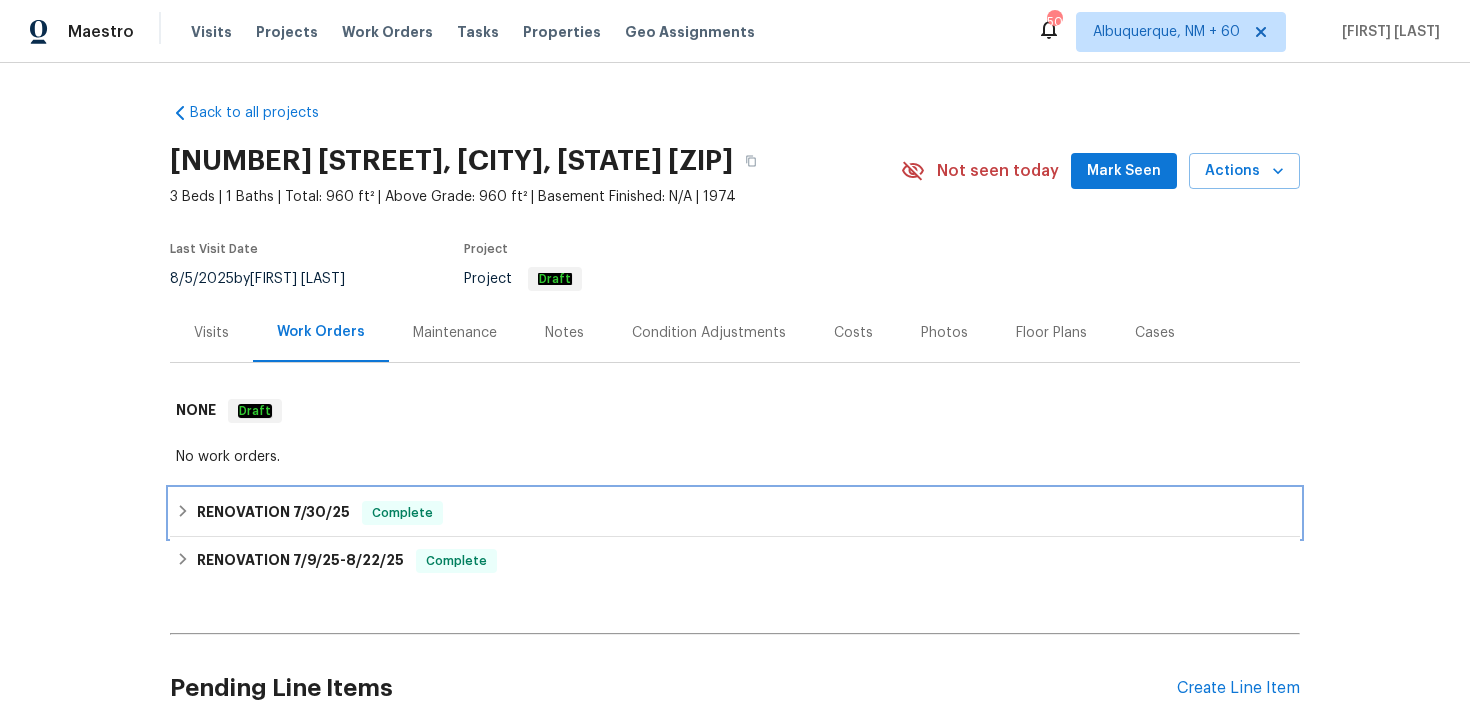 click on "RENOVATION [MONTH]/[DAY]/[YEAR] Complete" at bounding box center (735, 513) 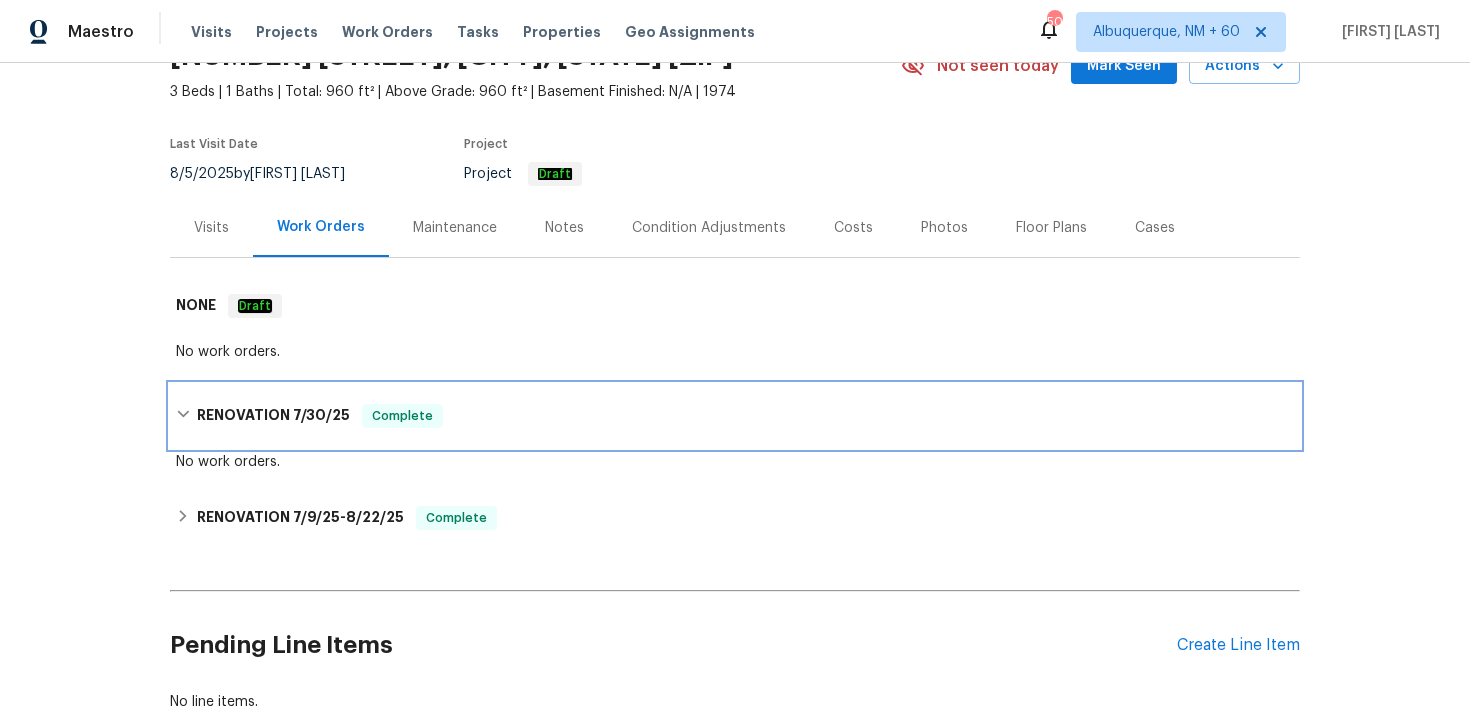 scroll, scrollTop: 220, scrollLeft: 0, axis: vertical 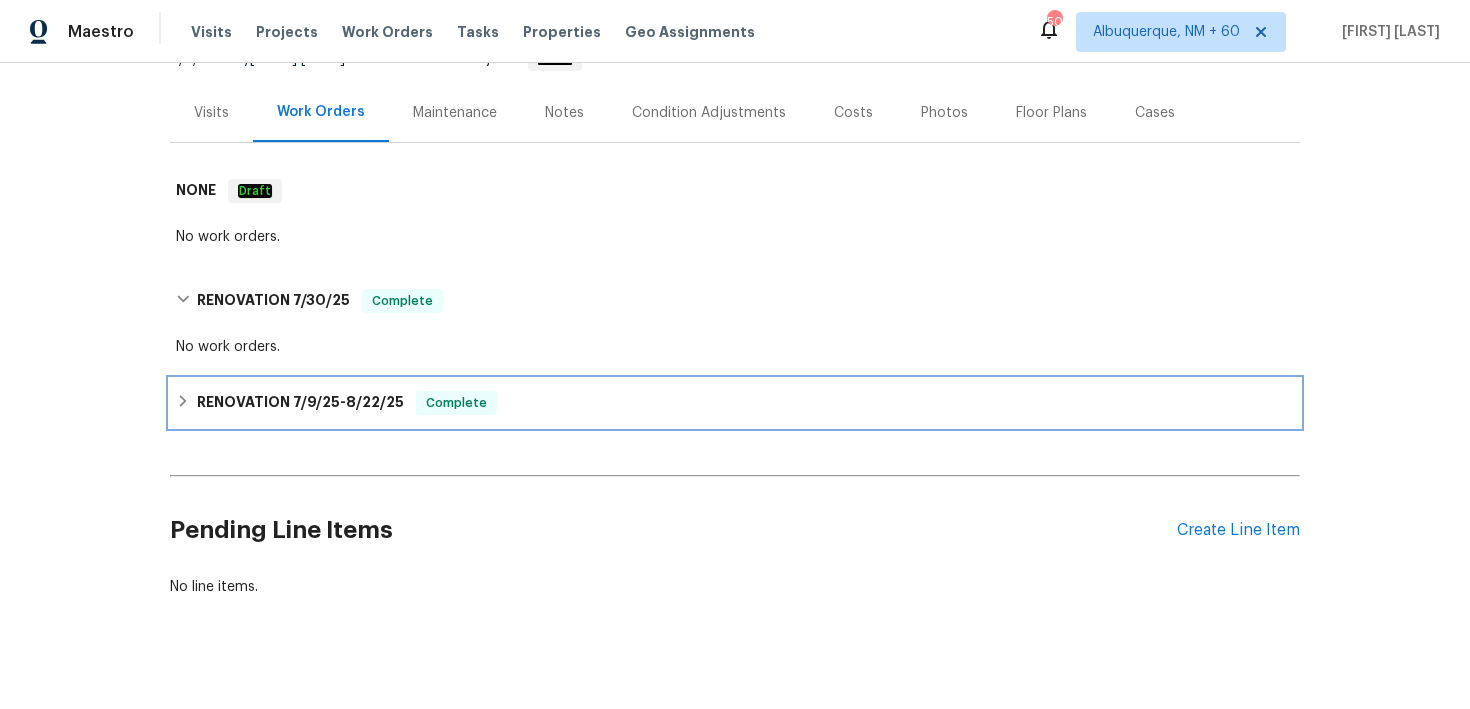 click on "RENOVATION [MONTH]/[DAY]/[YEAR] - [MONTH]/[DAY]/[YEAR] Complete" at bounding box center (735, 403) 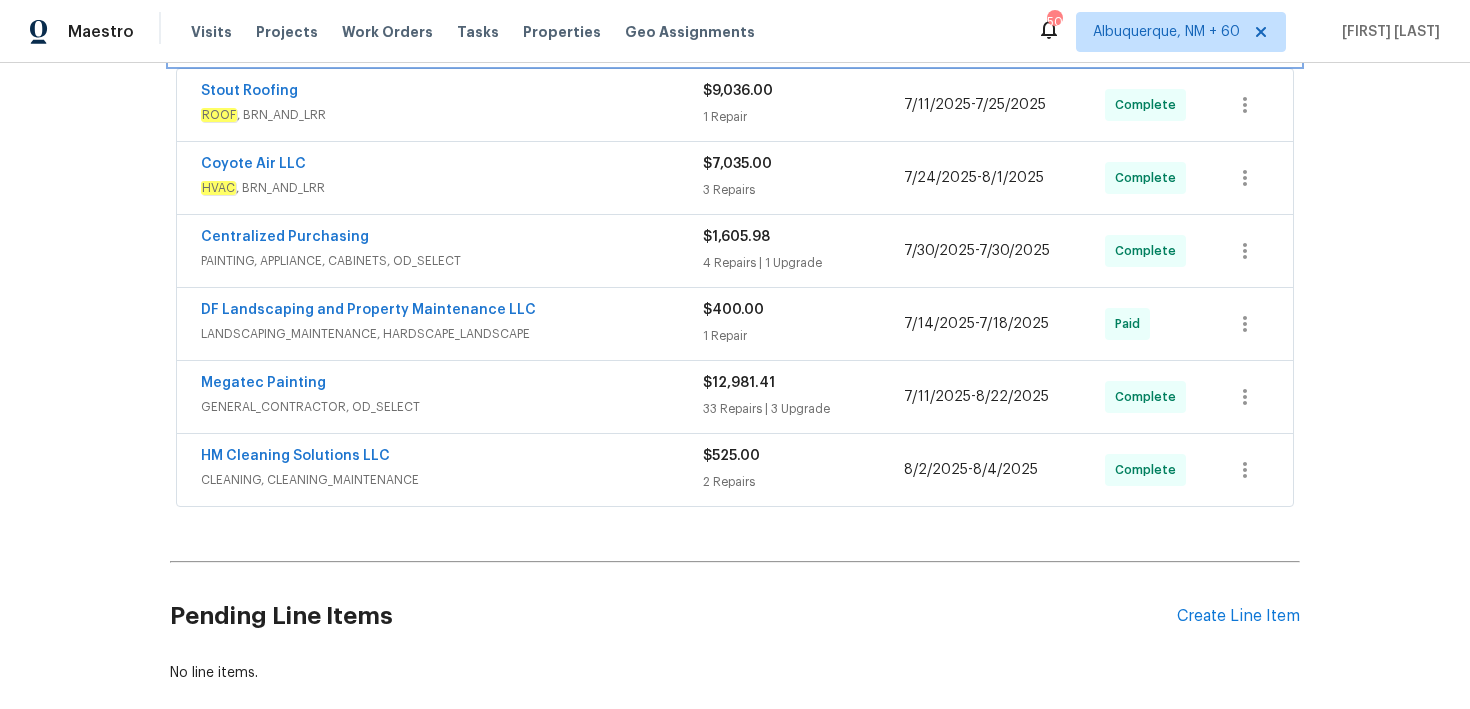 scroll, scrollTop: 689, scrollLeft: 0, axis: vertical 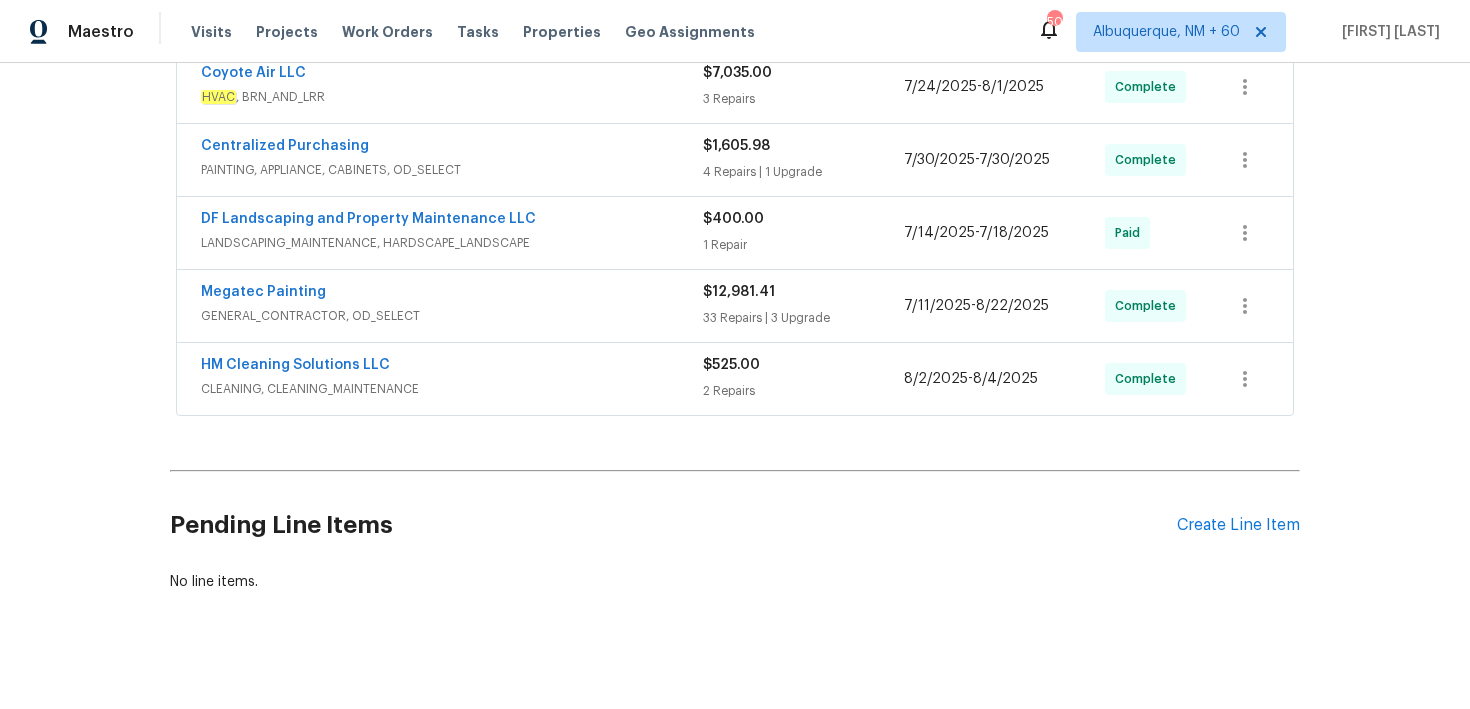 click on "2 Repairs" at bounding box center [803, 391] 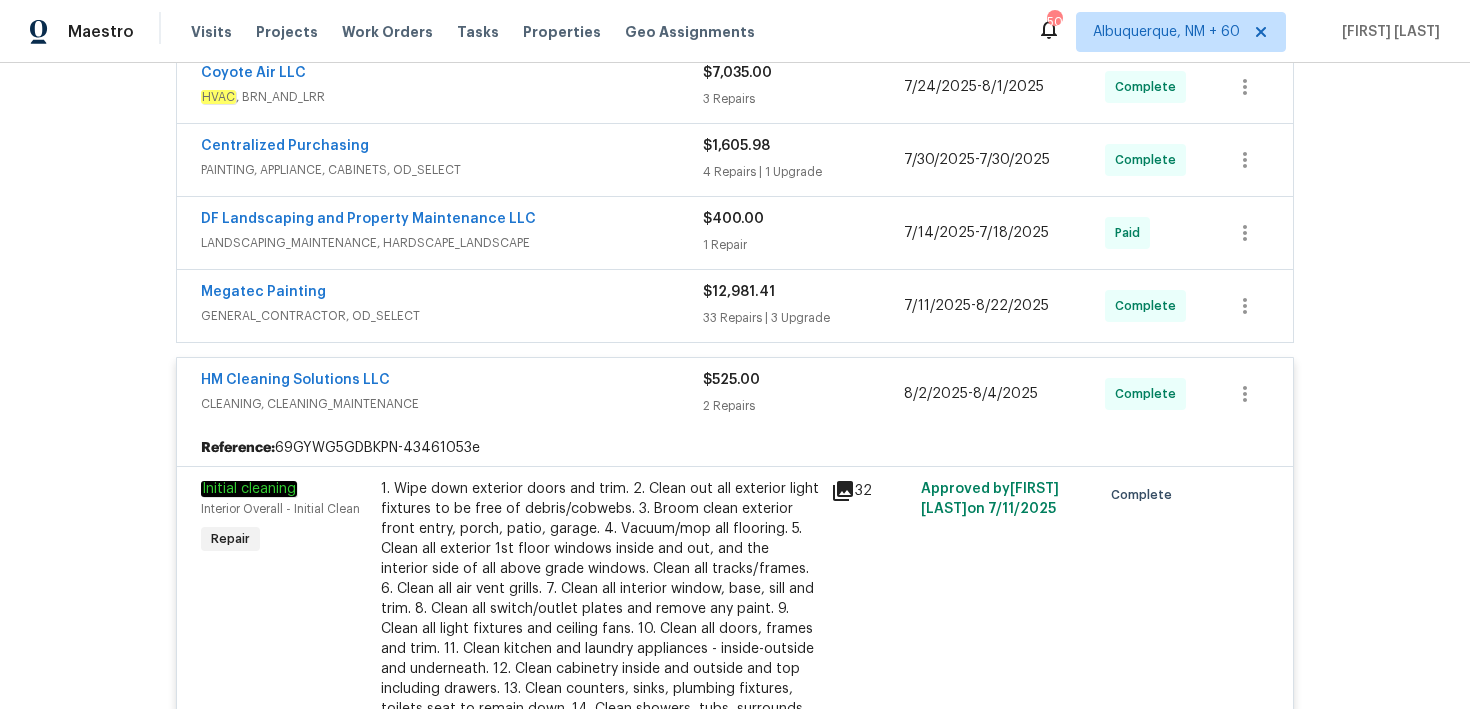 click on "$12,981.41 33 Repairs | 3 Upgrade" at bounding box center (803, 306) 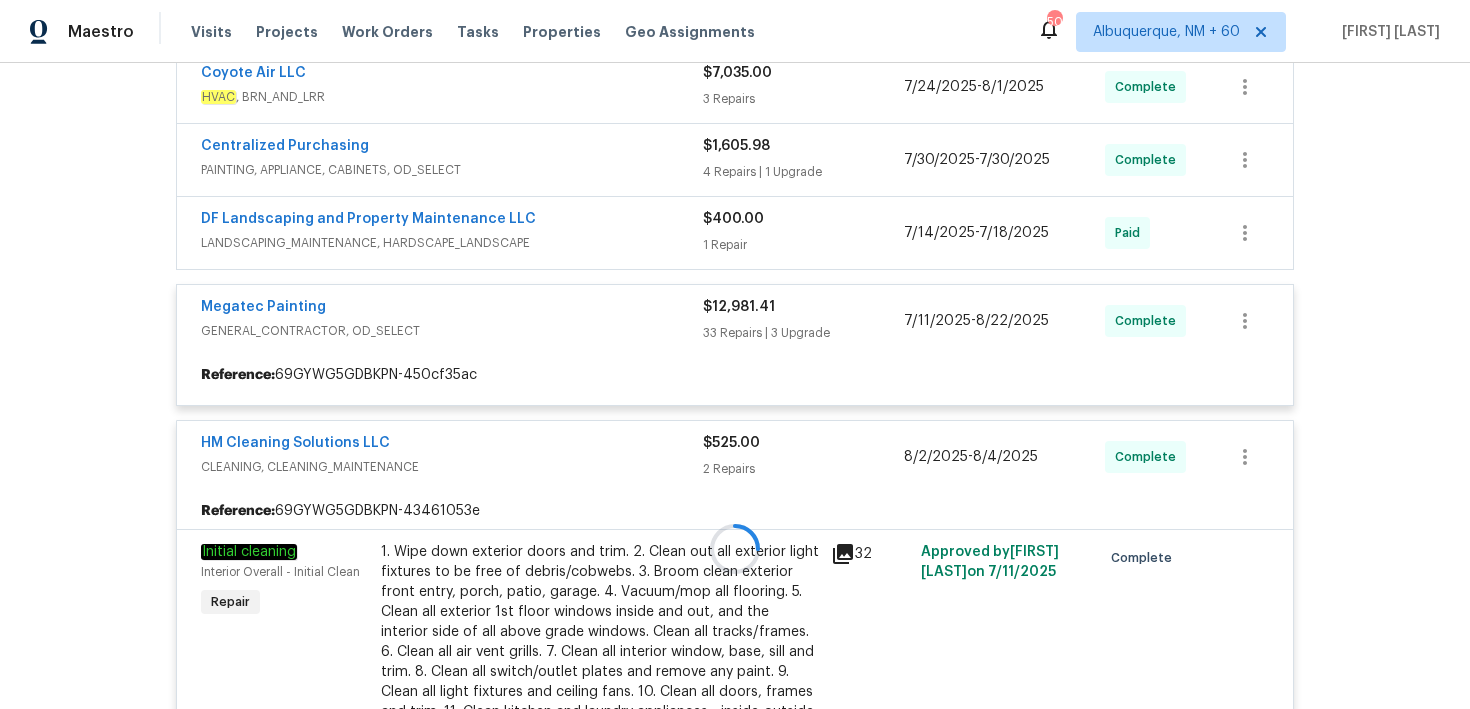 click at bounding box center (735, 549) 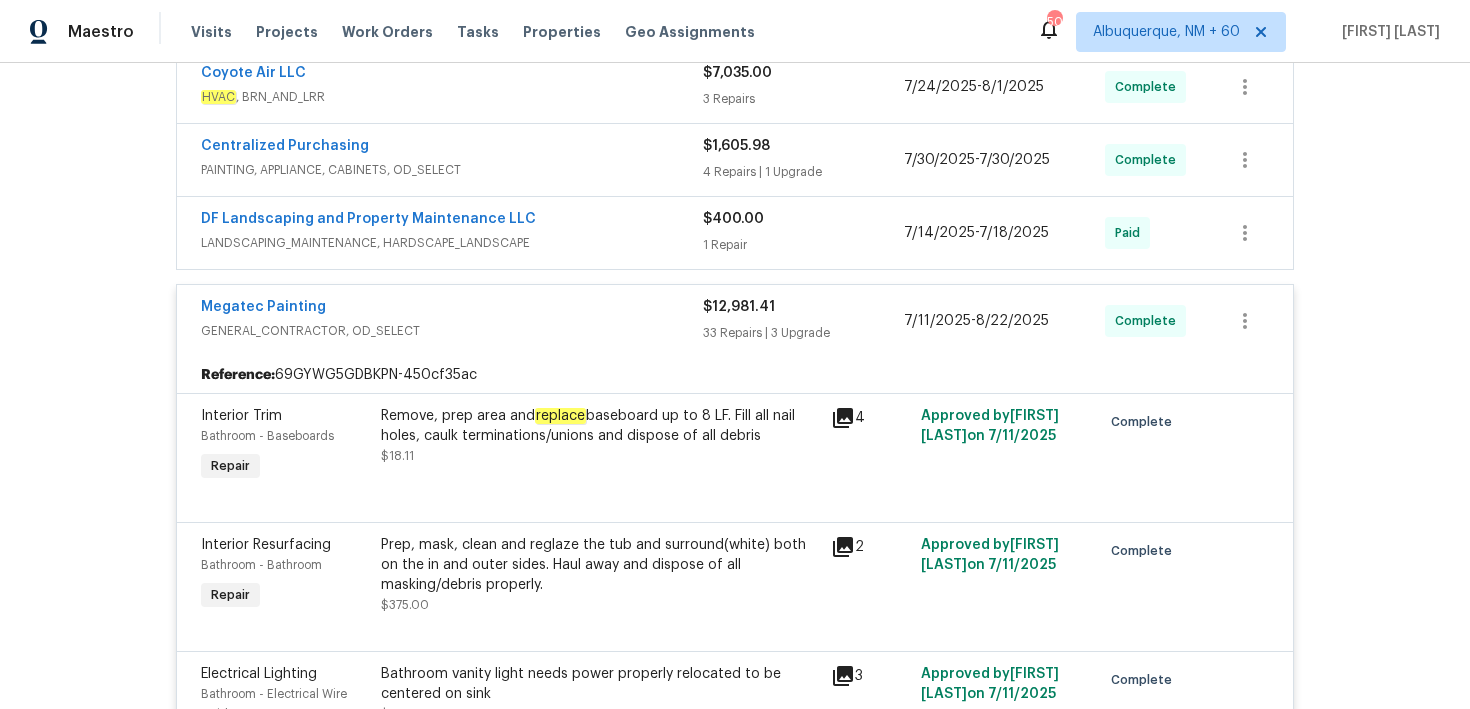 click on "1 Repair" at bounding box center (803, 245) 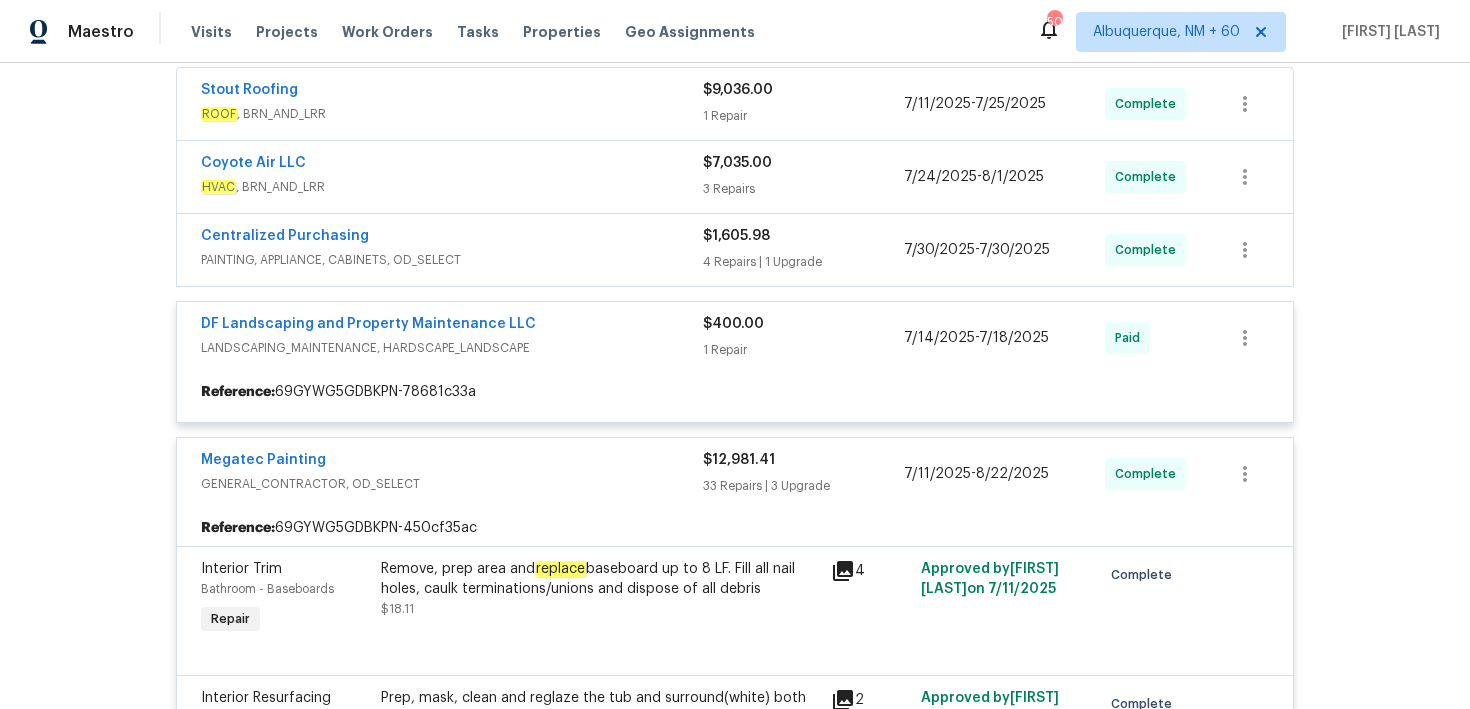 scroll, scrollTop: 594, scrollLeft: 0, axis: vertical 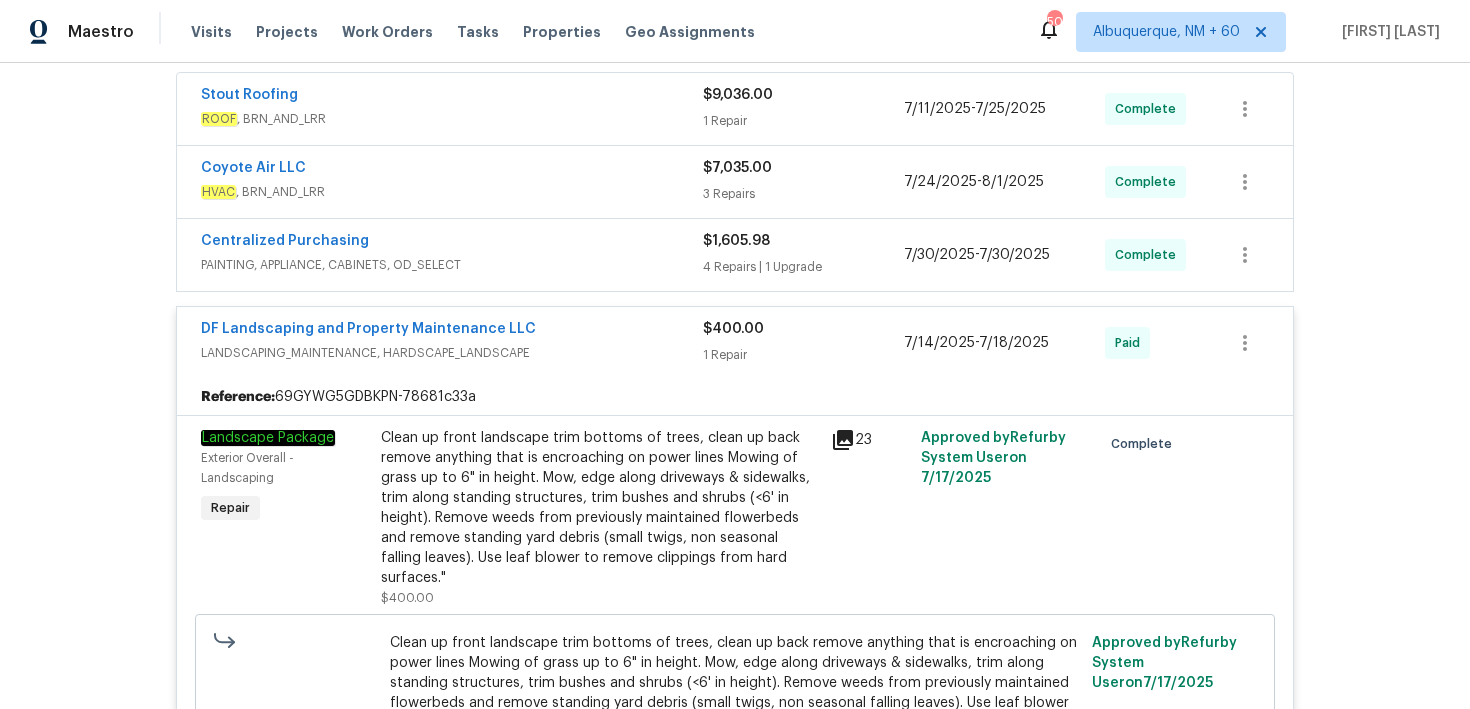 click on "$1,605.98 4 Repairs | 1 Upgrade" at bounding box center (803, 255) 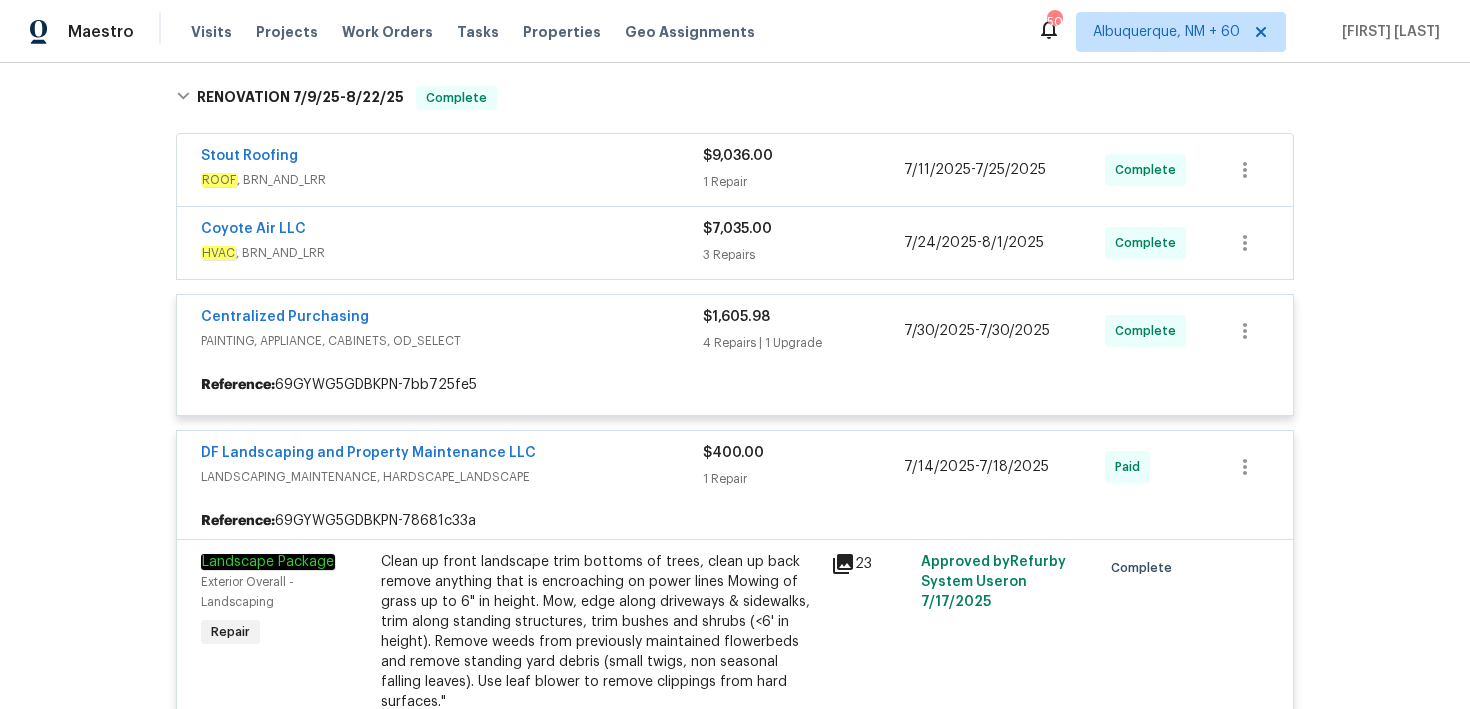 scroll, scrollTop: 527, scrollLeft: 0, axis: vertical 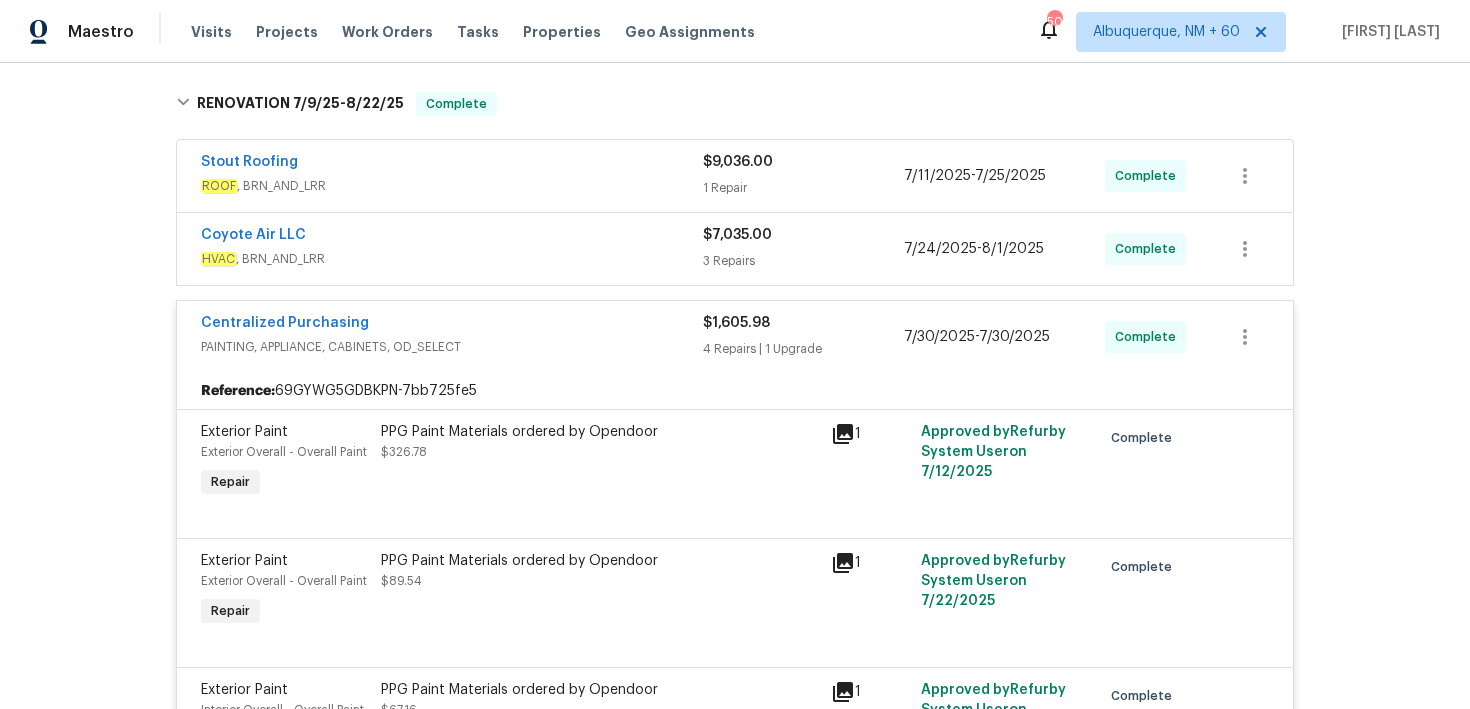 click on "3 Repairs" at bounding box center (803, 261) 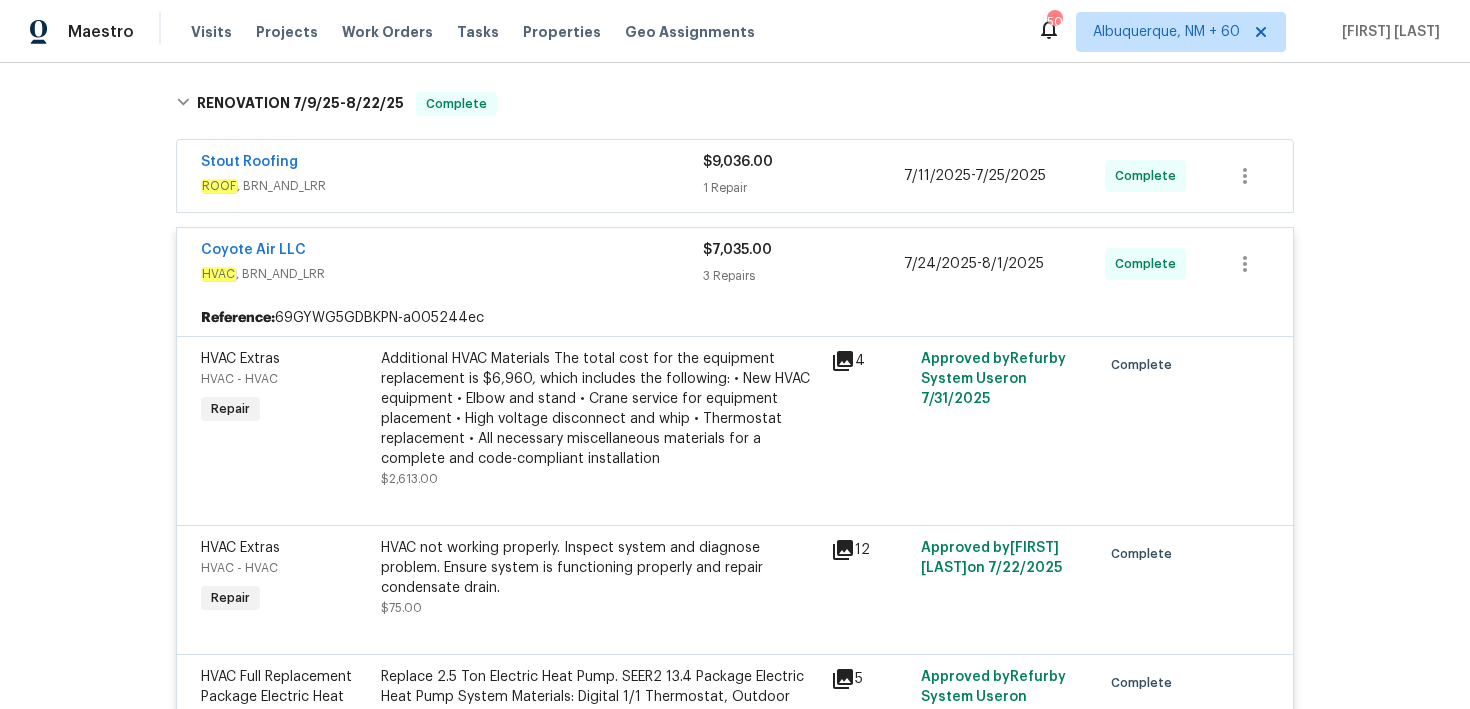 click on "1 Repair" at bounding box center (803, 188) 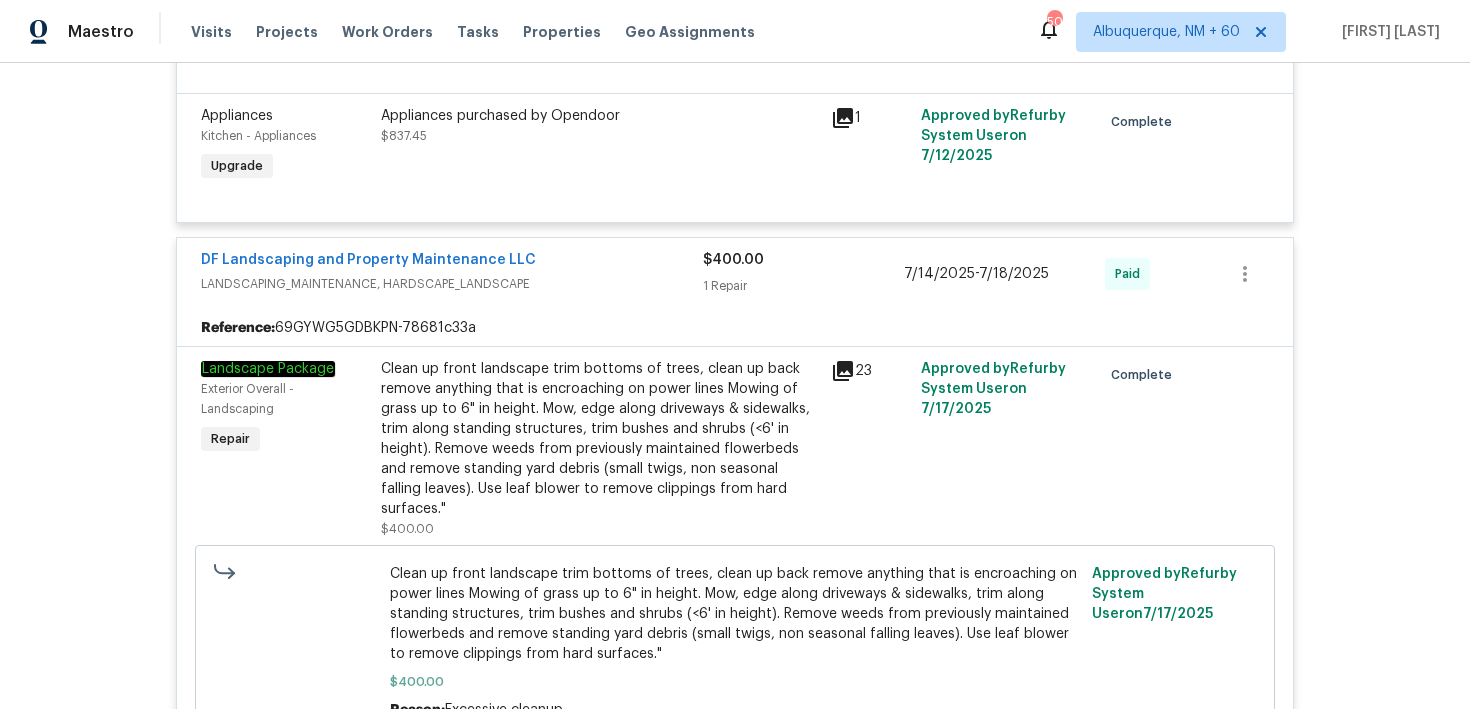 scroll, scrollTop: 2465, scrollLeft: 0, axis: vertical 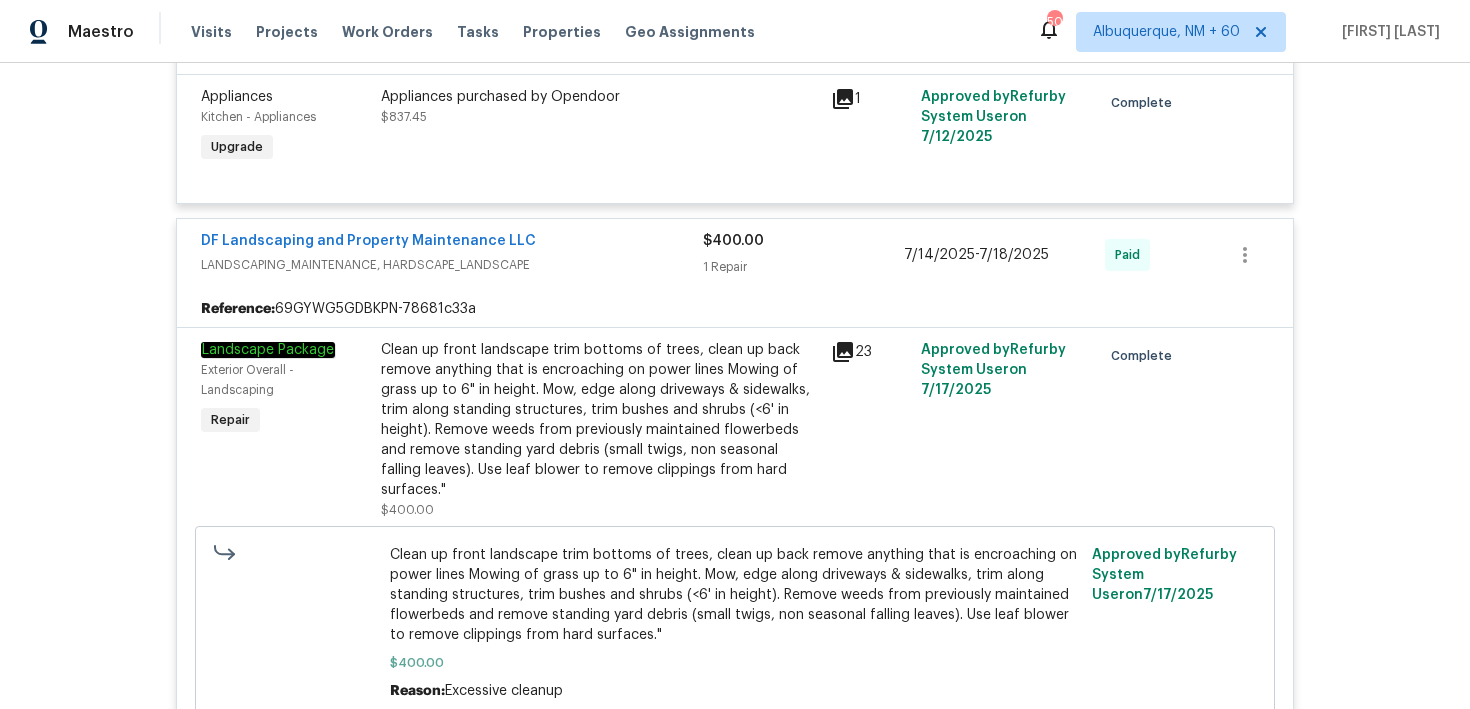 click on "Clean up front landscape trim bottoms of trees, clean up back remove anything that is encroaching on power lines
Mowing of grass up to 6" in height. Mow, edge along driveways & sidewalks, trim along standing structures, trim bushes and shrubs (<6' in height). Remove weeds from previously maintained flowerbeds and remove standing yard debris (small twigs, non seasonal falling leaves). Use leaf blower to remove clippings from hard surfaces."" at bounding box center [600, 420] 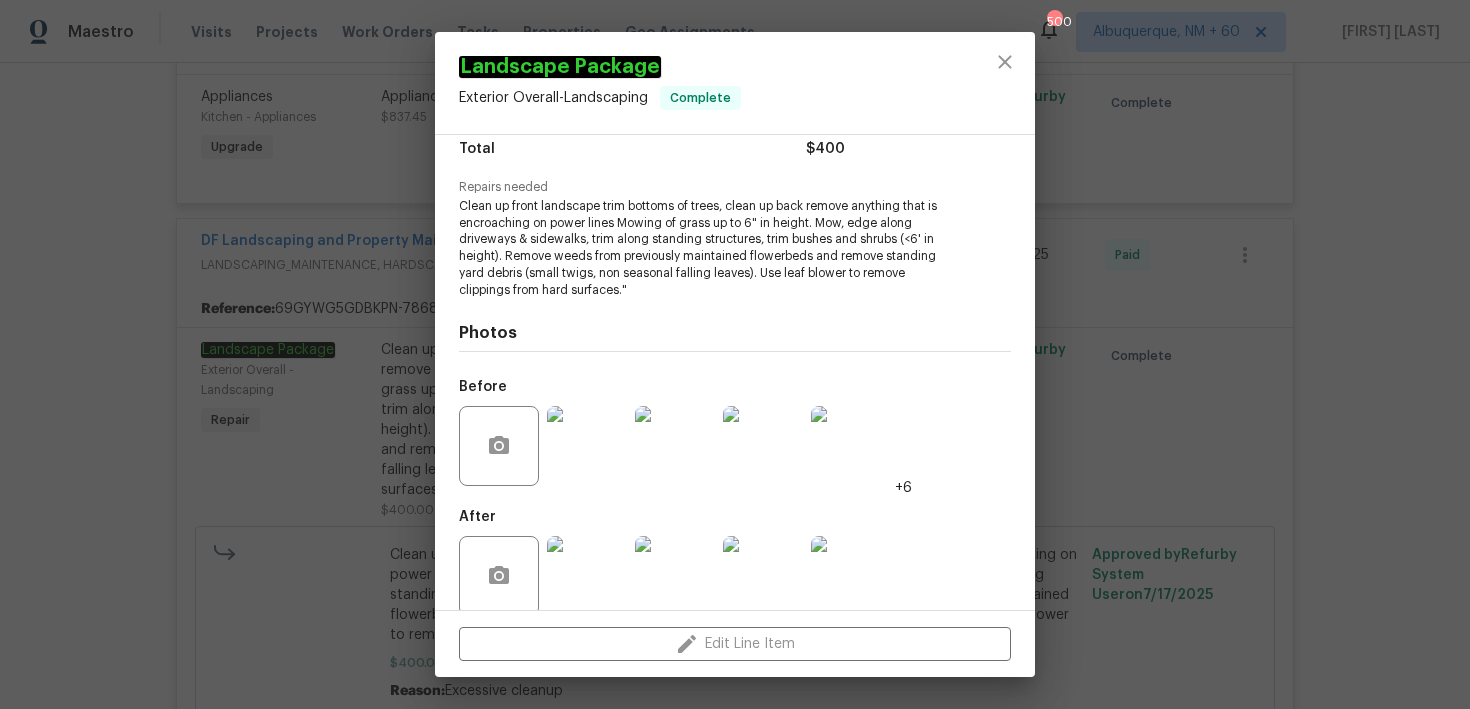 scroll, scrollTop: 208, scrollLeft: 0, axis: vertical 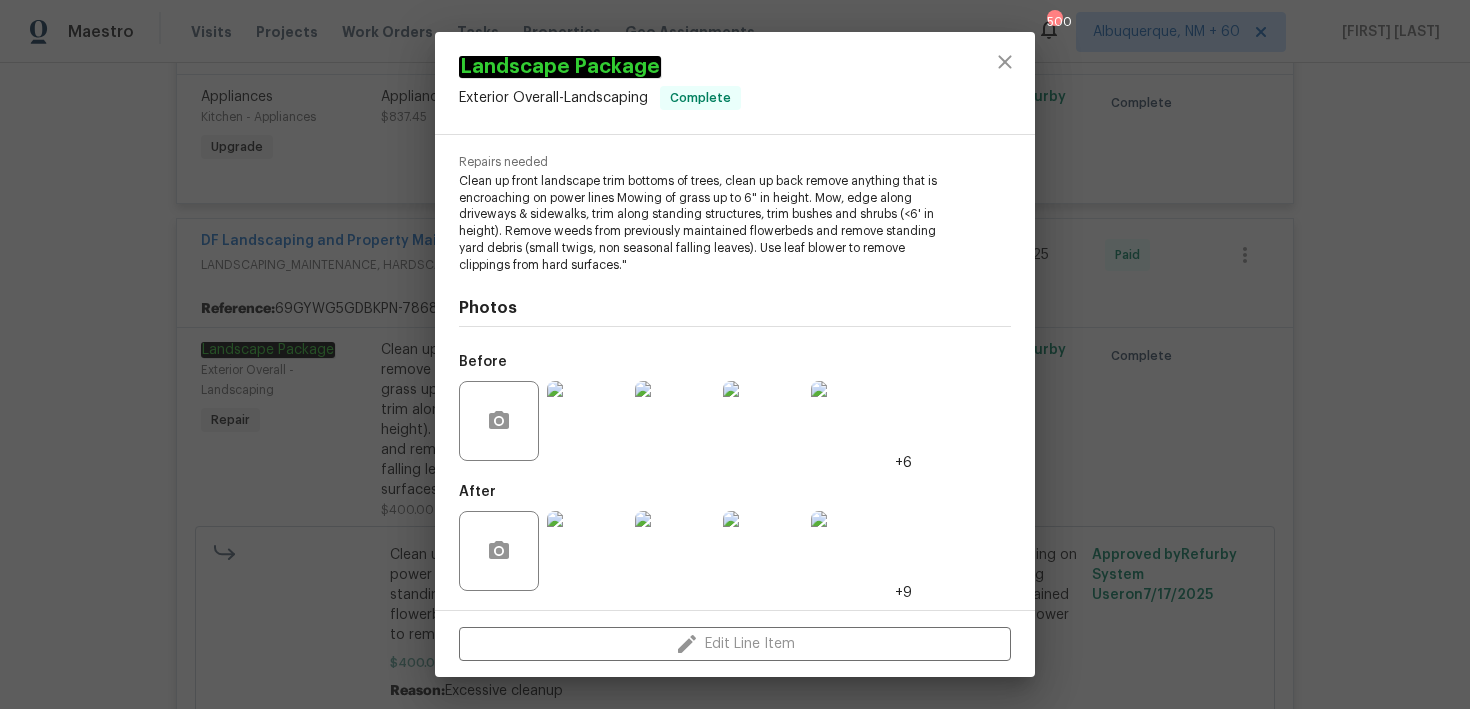 click at bounding box center (587, 421) 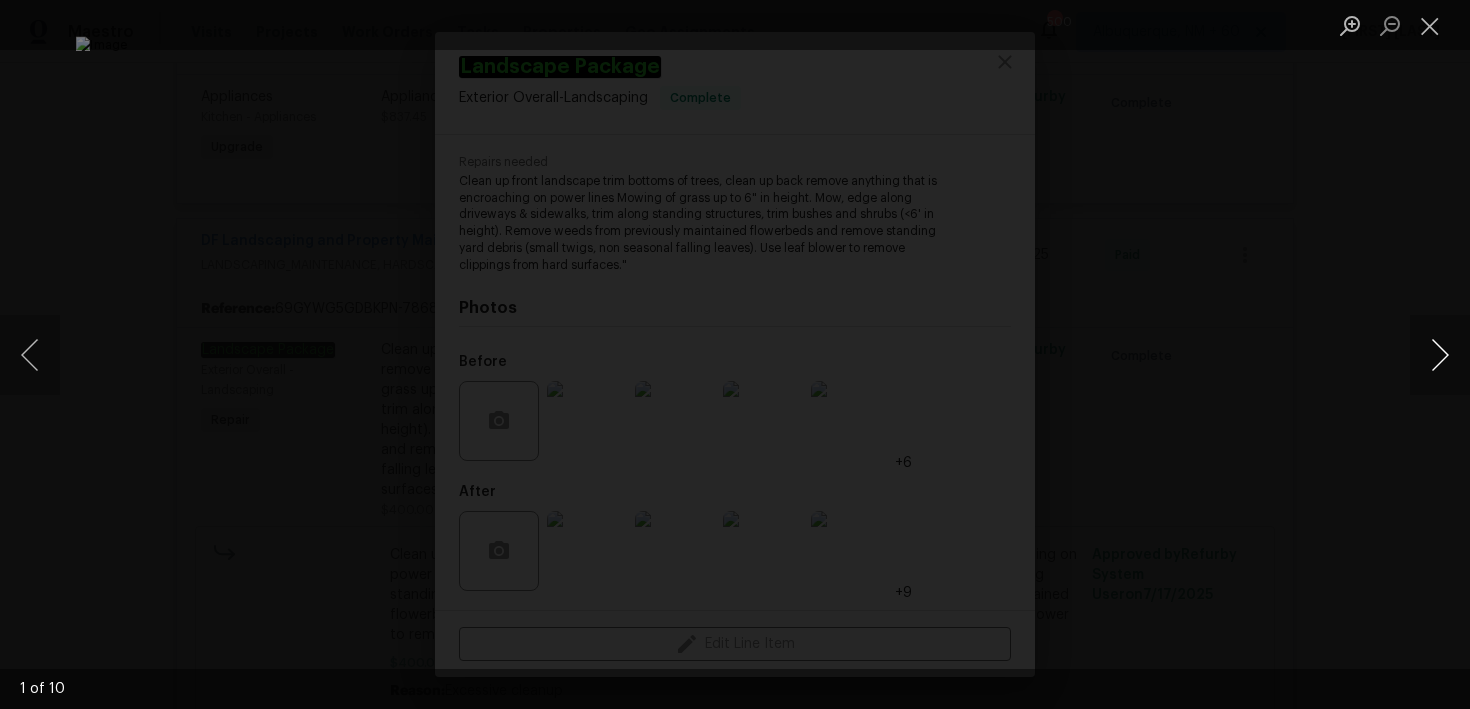 click at bounding box center [1440, 355] 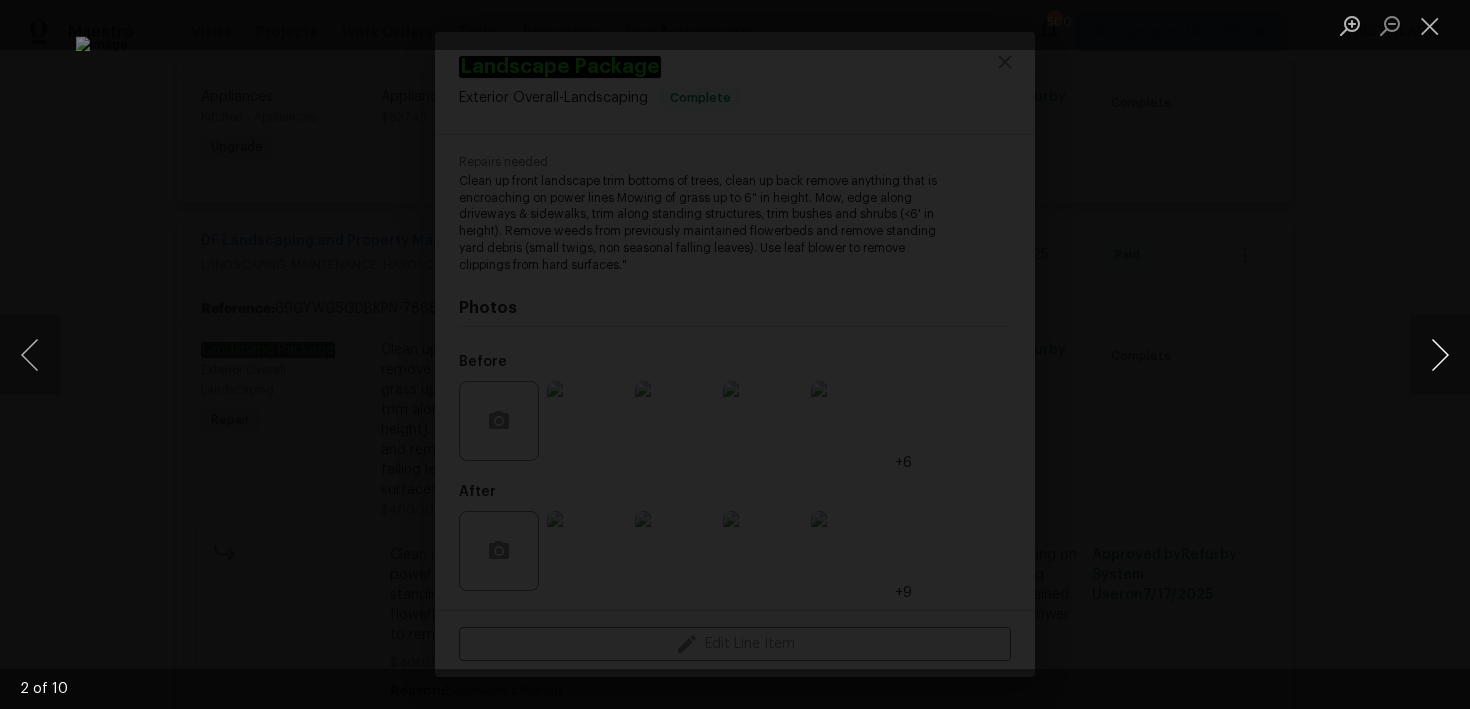 click at bounding box center [1440, 355] 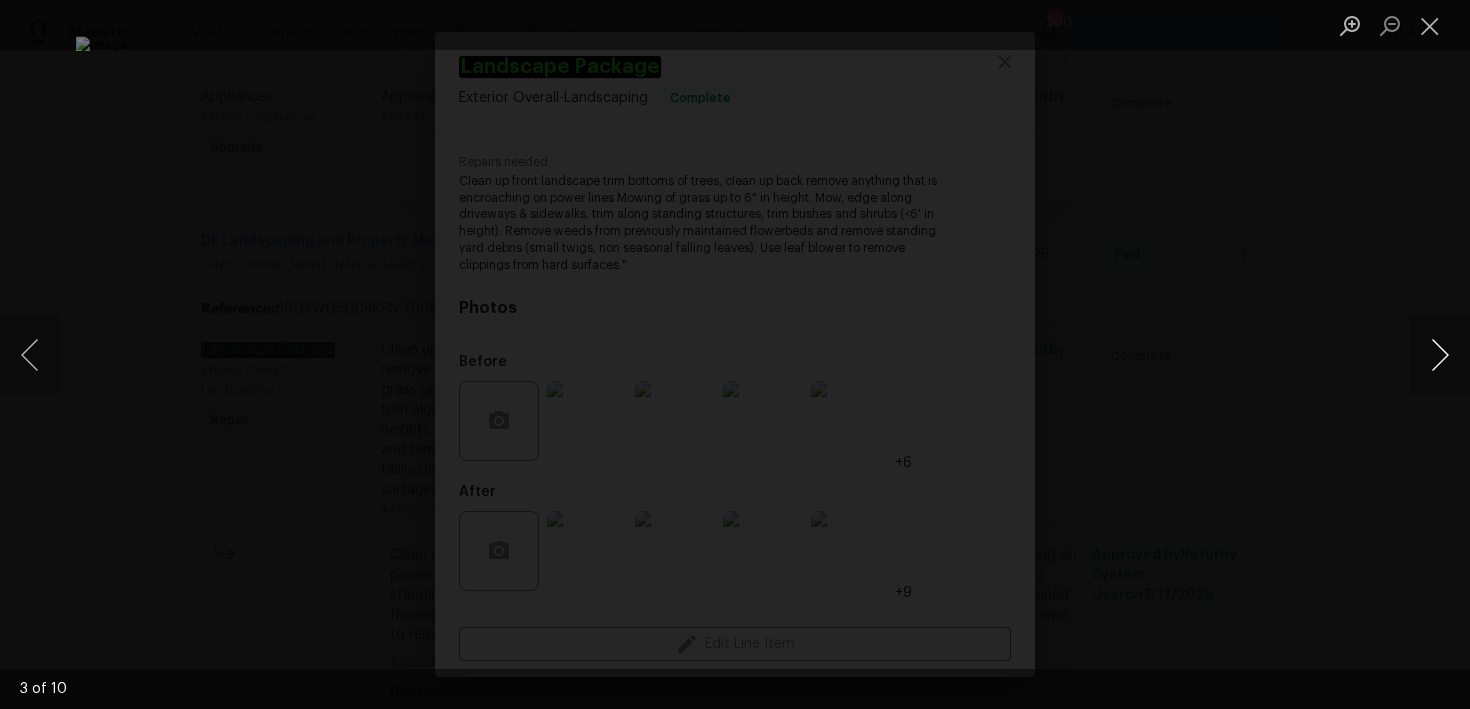 click at bounding box center [1440, 355] 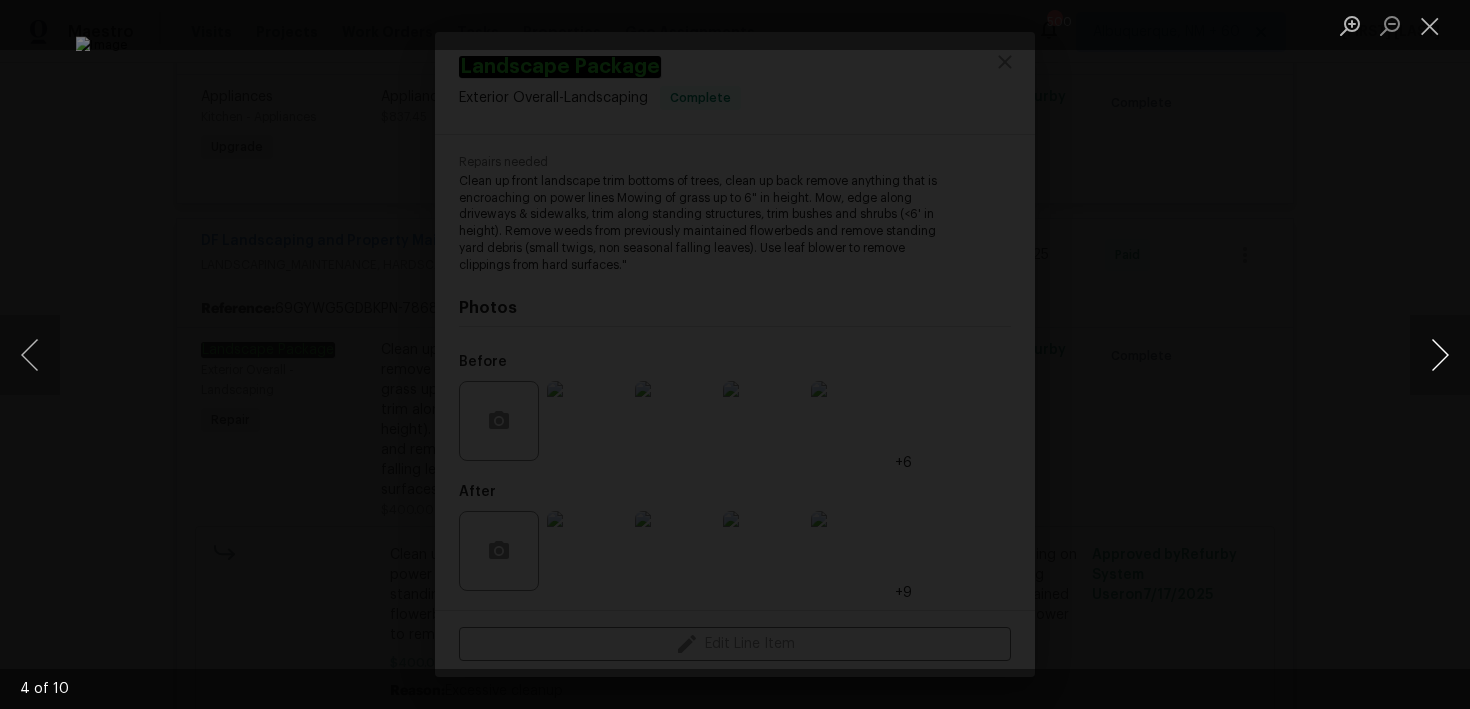 click at bounding box center (1440, 355) 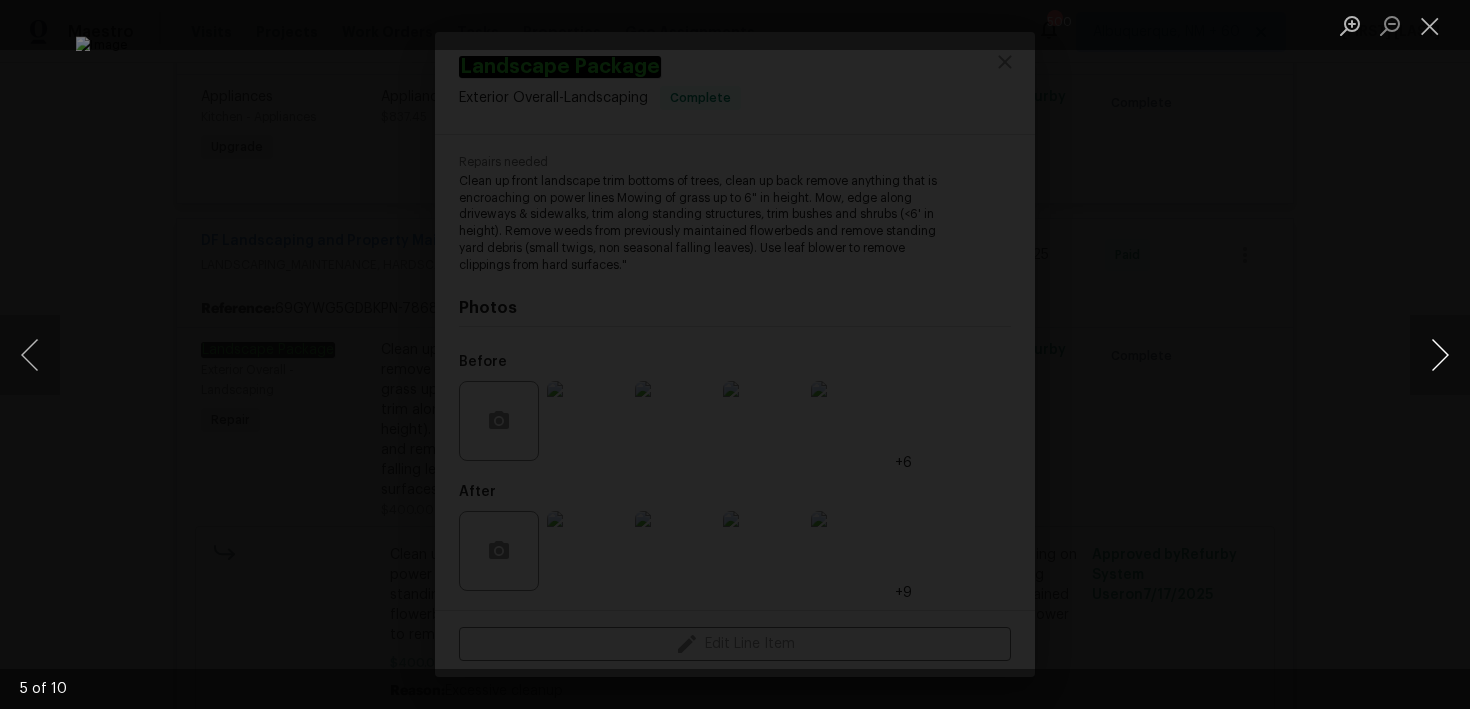 click at bounding box center [1440, 355] 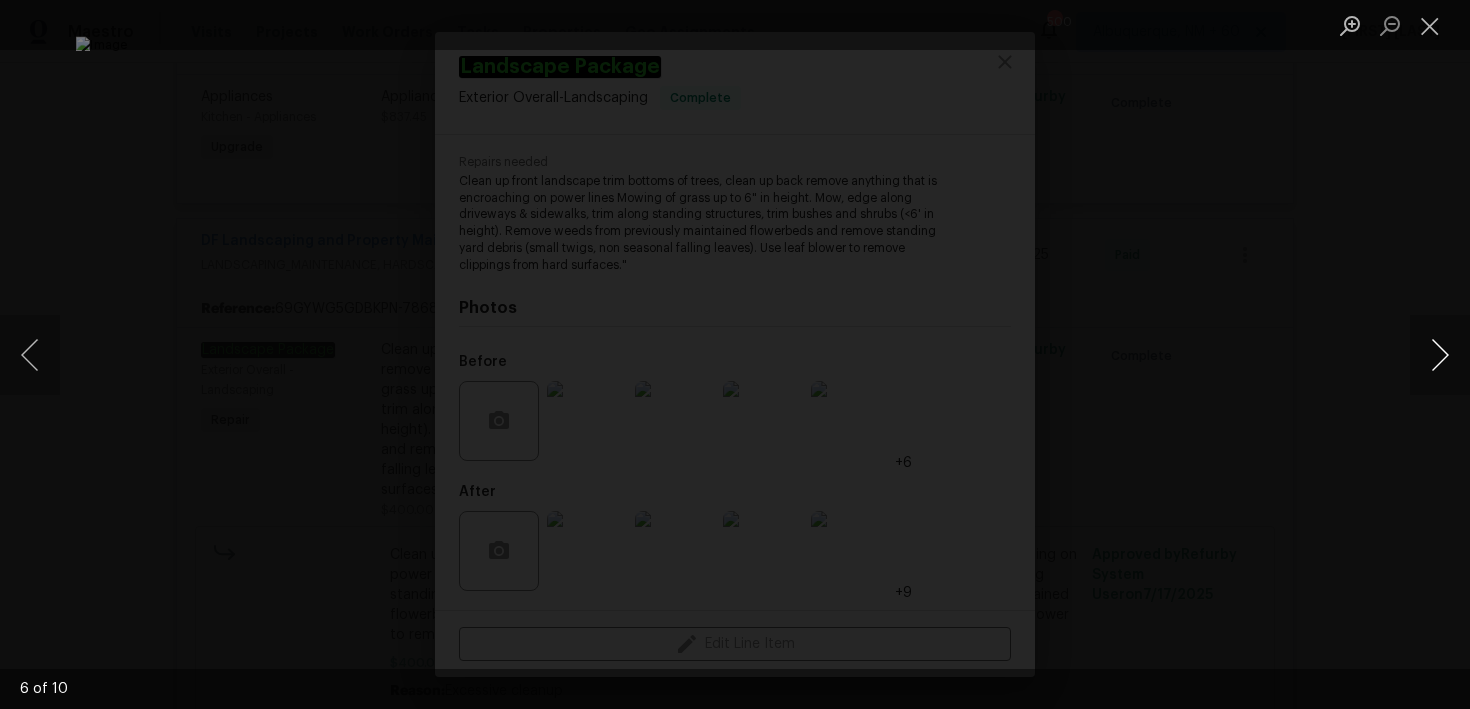 click at bounding box center [1440, 355] 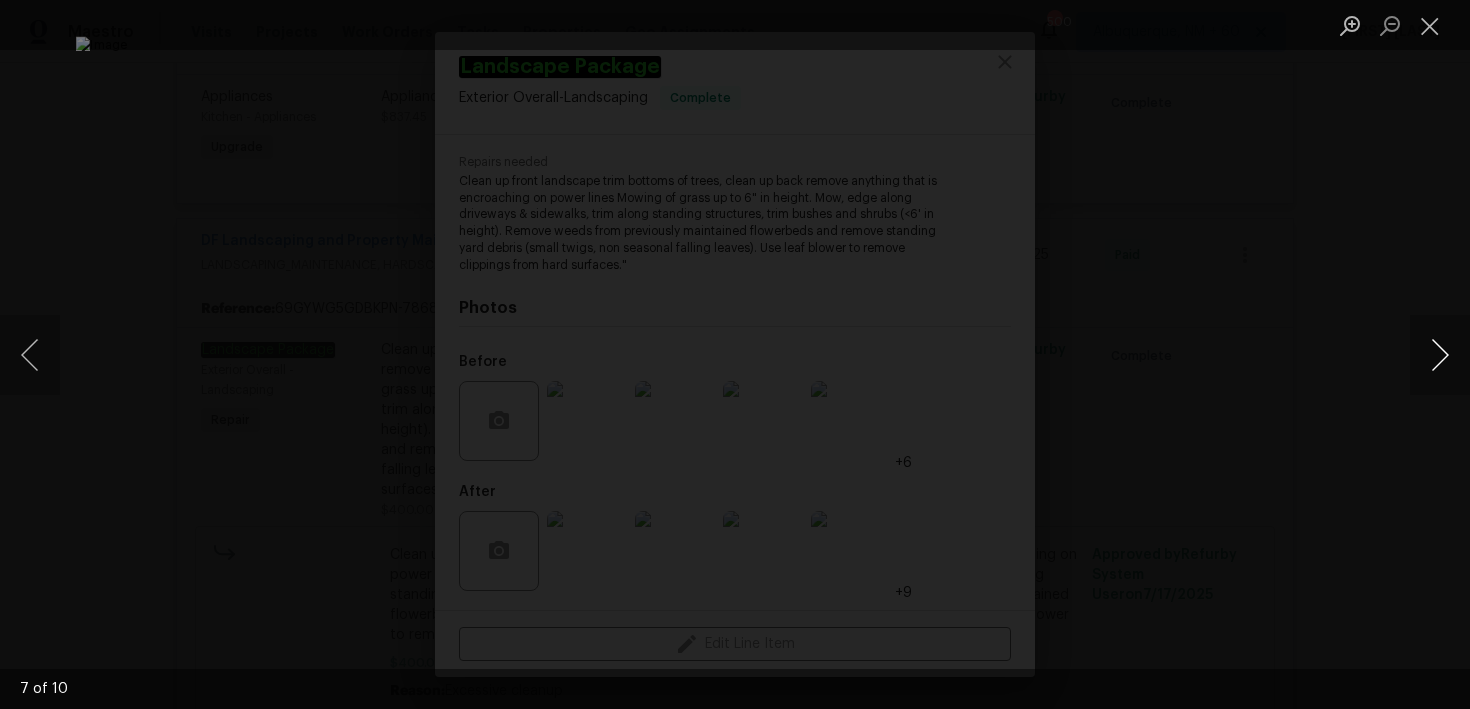 click at bounding box center (1440, 355) 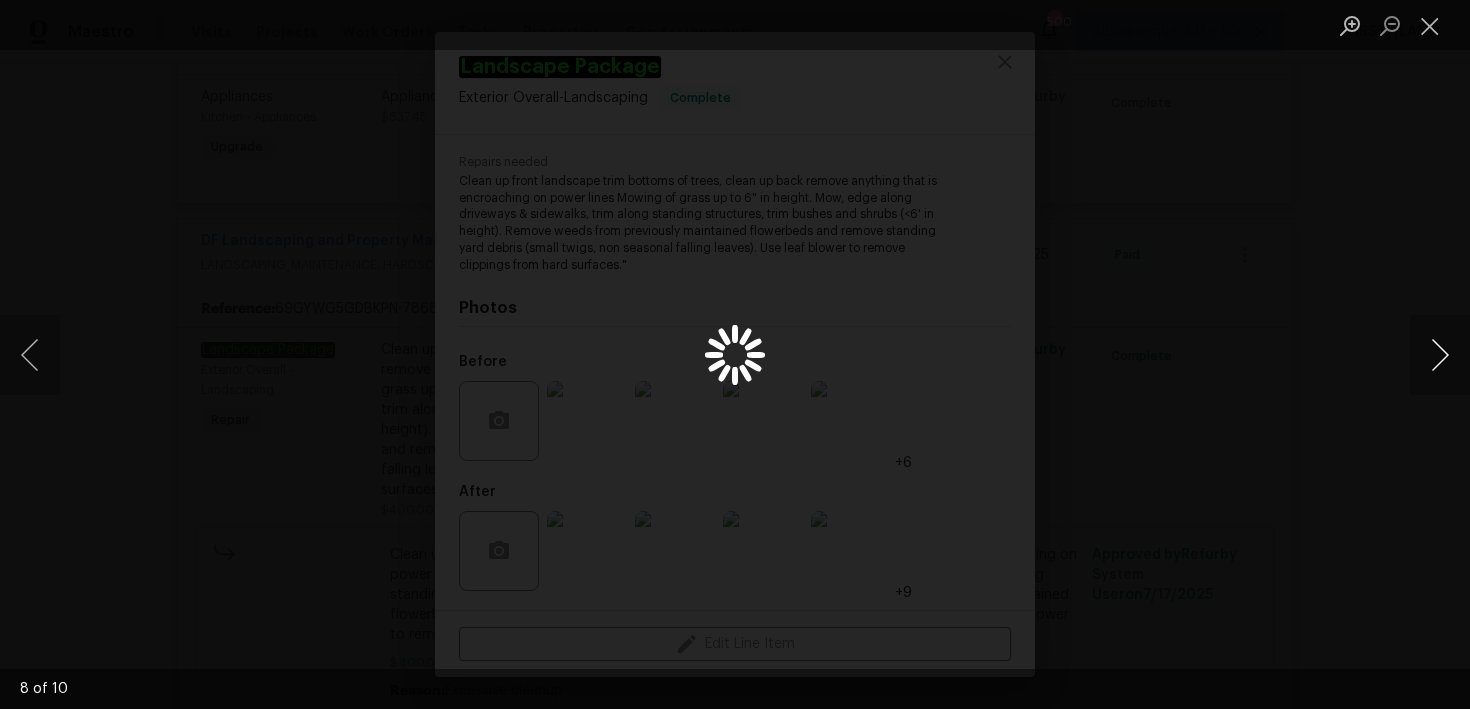 click at bounding box center (1440, 355) 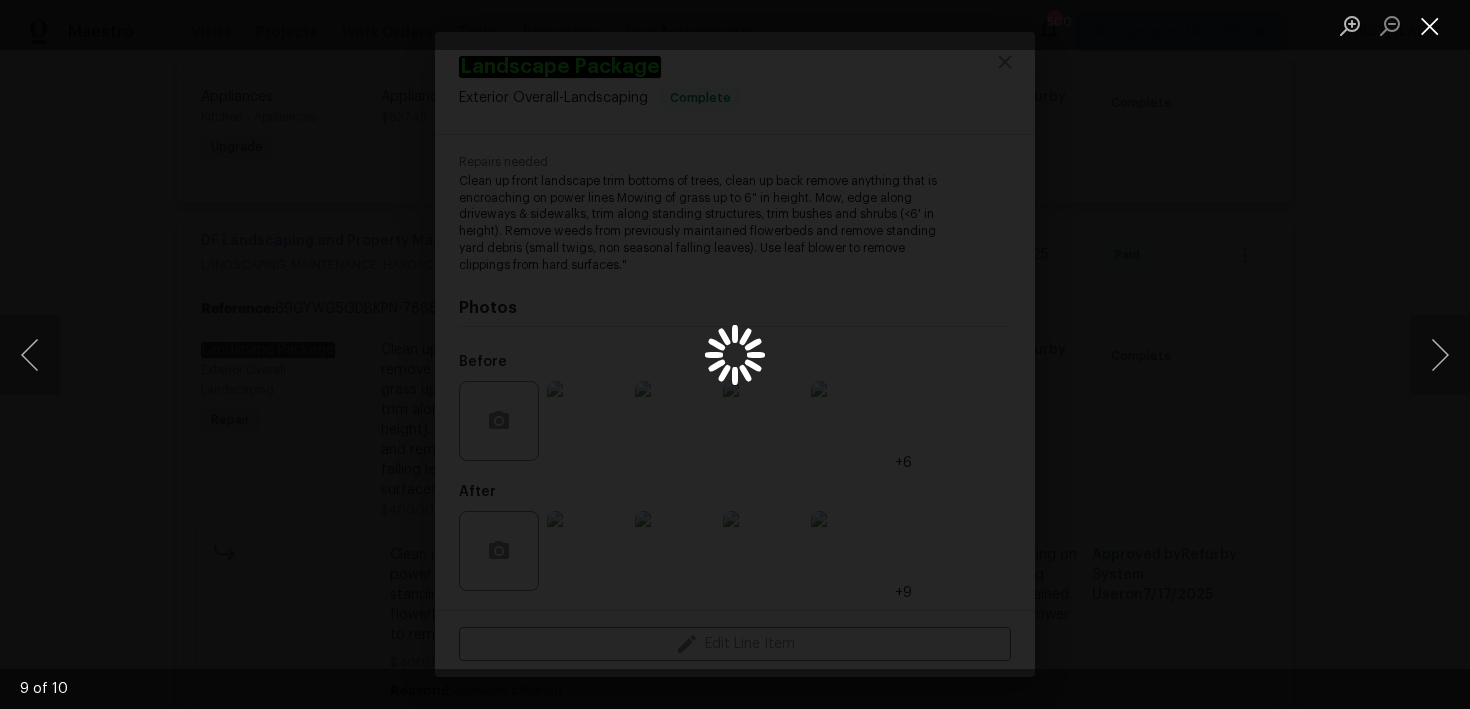 click at bounding box center (1430, 25) 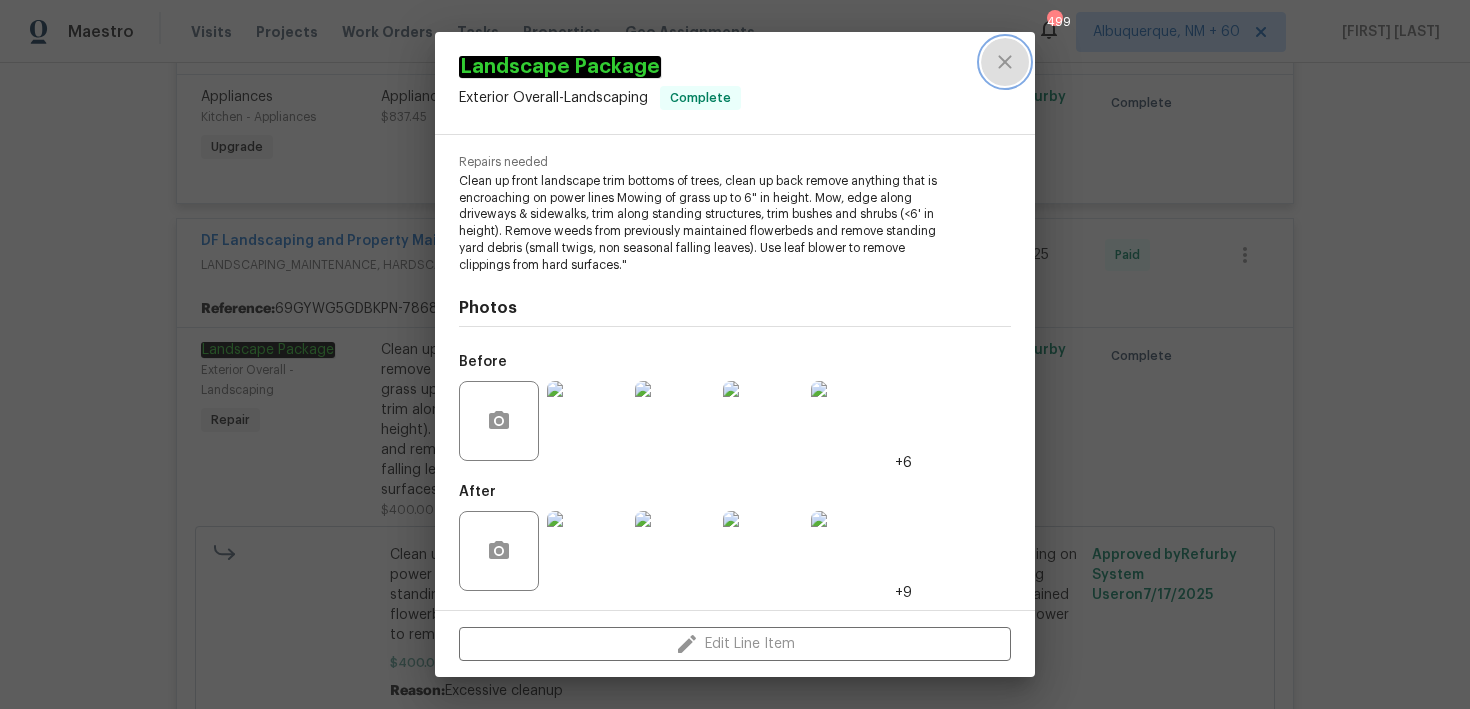 click 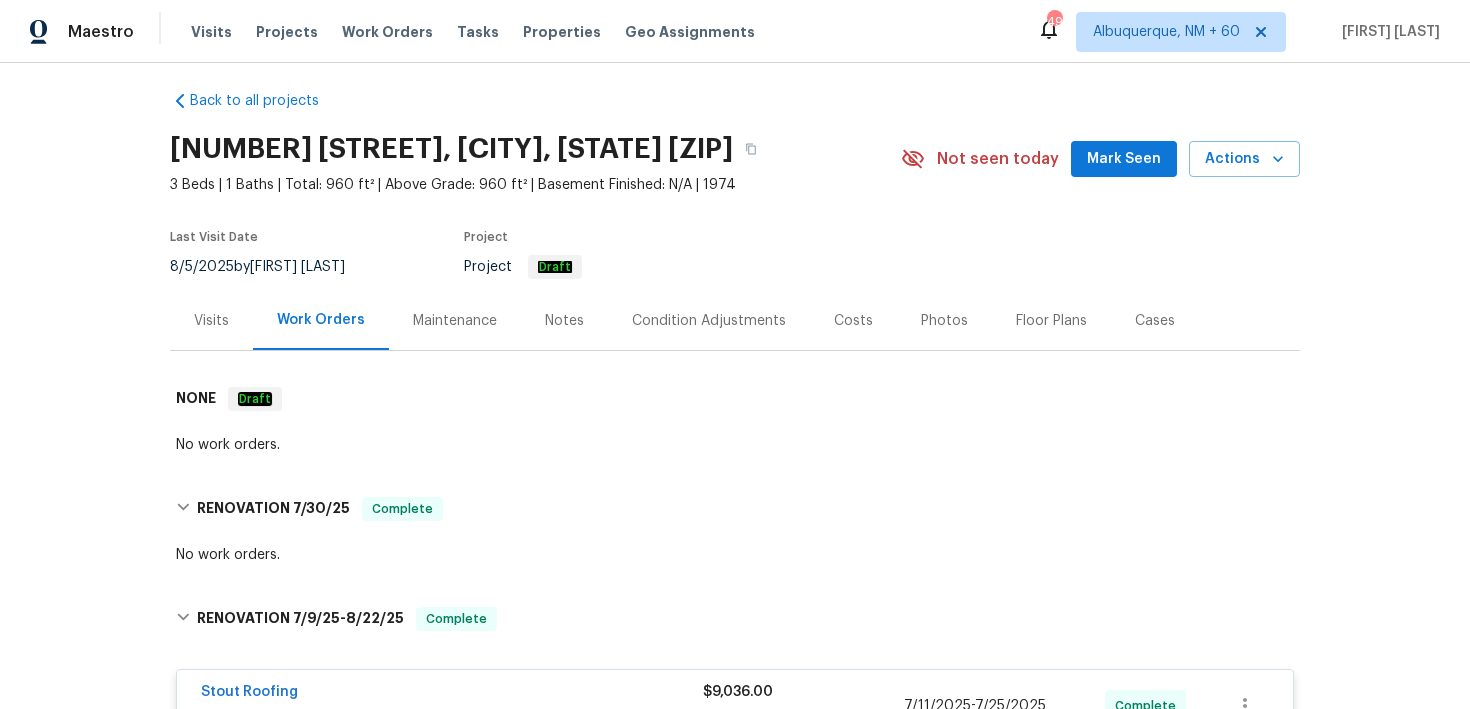 scroll, scrollTop: 0, scrollLeft: 0, axis: both 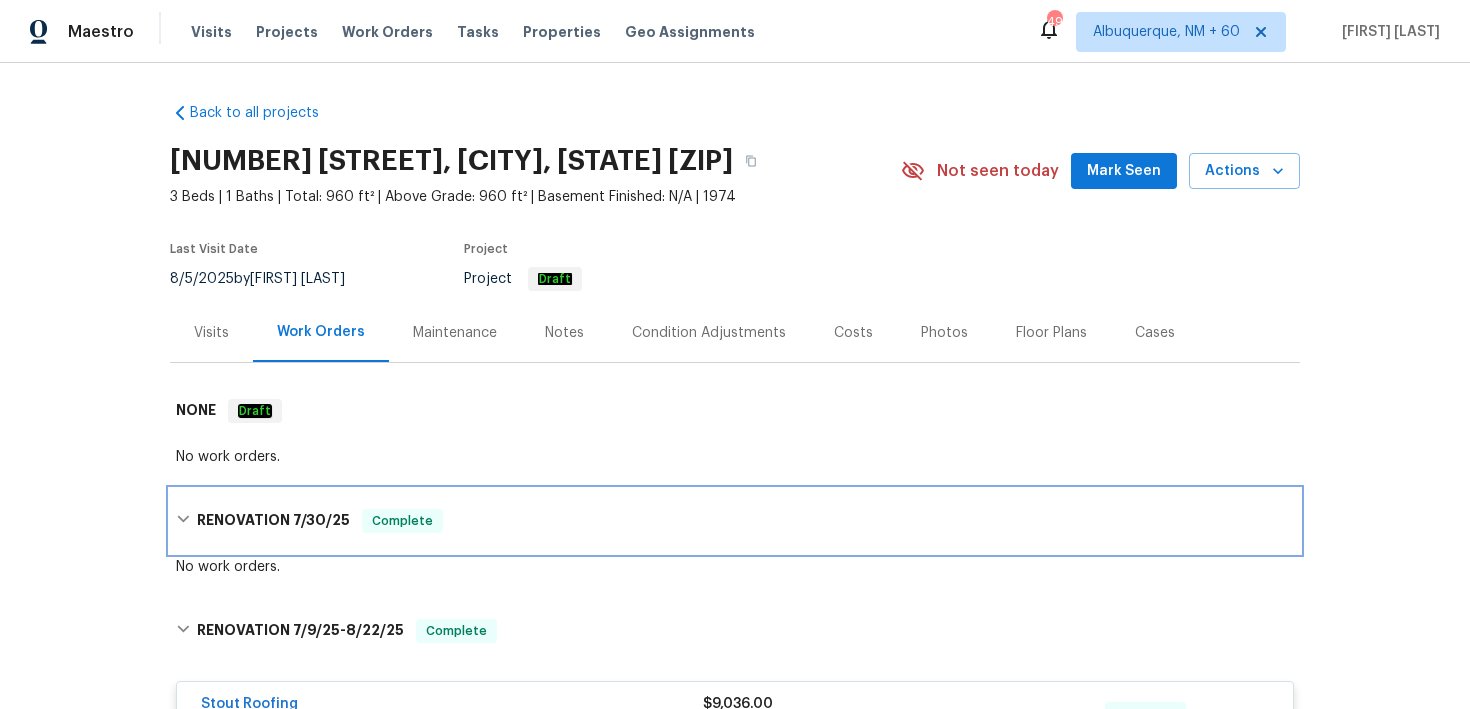click on "RENOVATION [MONTH]/[DAY]/[YEAR] Complete" at bounding box center (735, 521) 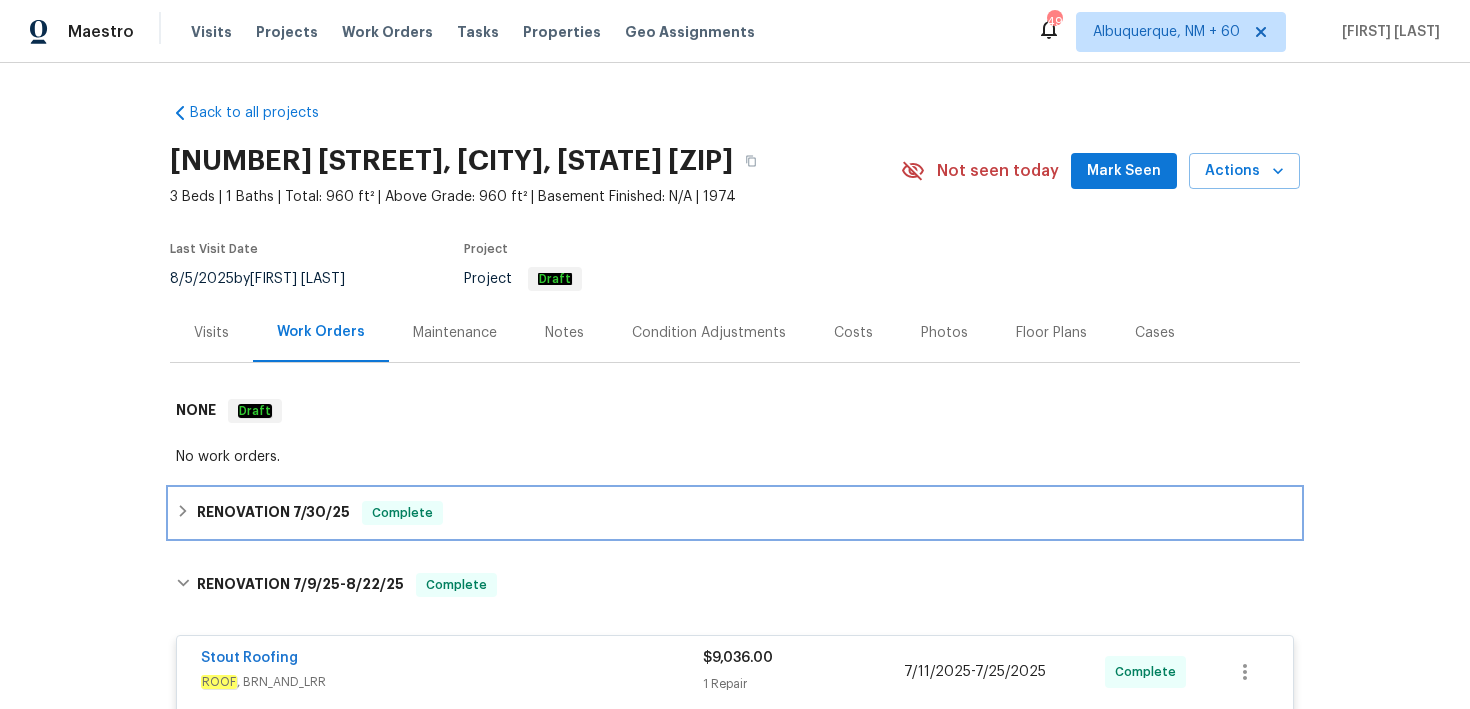 scroll, scrollTop: 84, scrollLeft: 0, axis: vertical 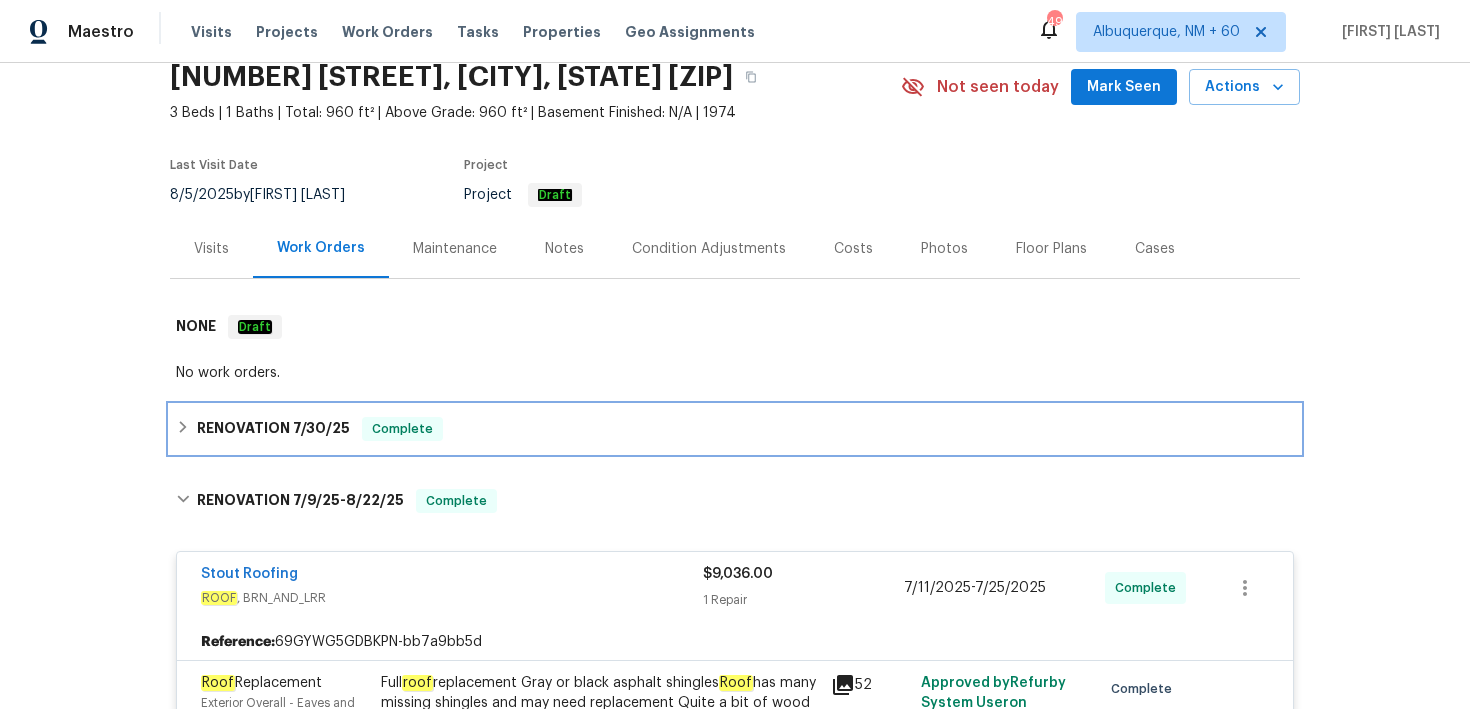 click on "RENOVATION [MONTH]/[DAY]/[YEAR] Complete" at bounding box center (735, 429) 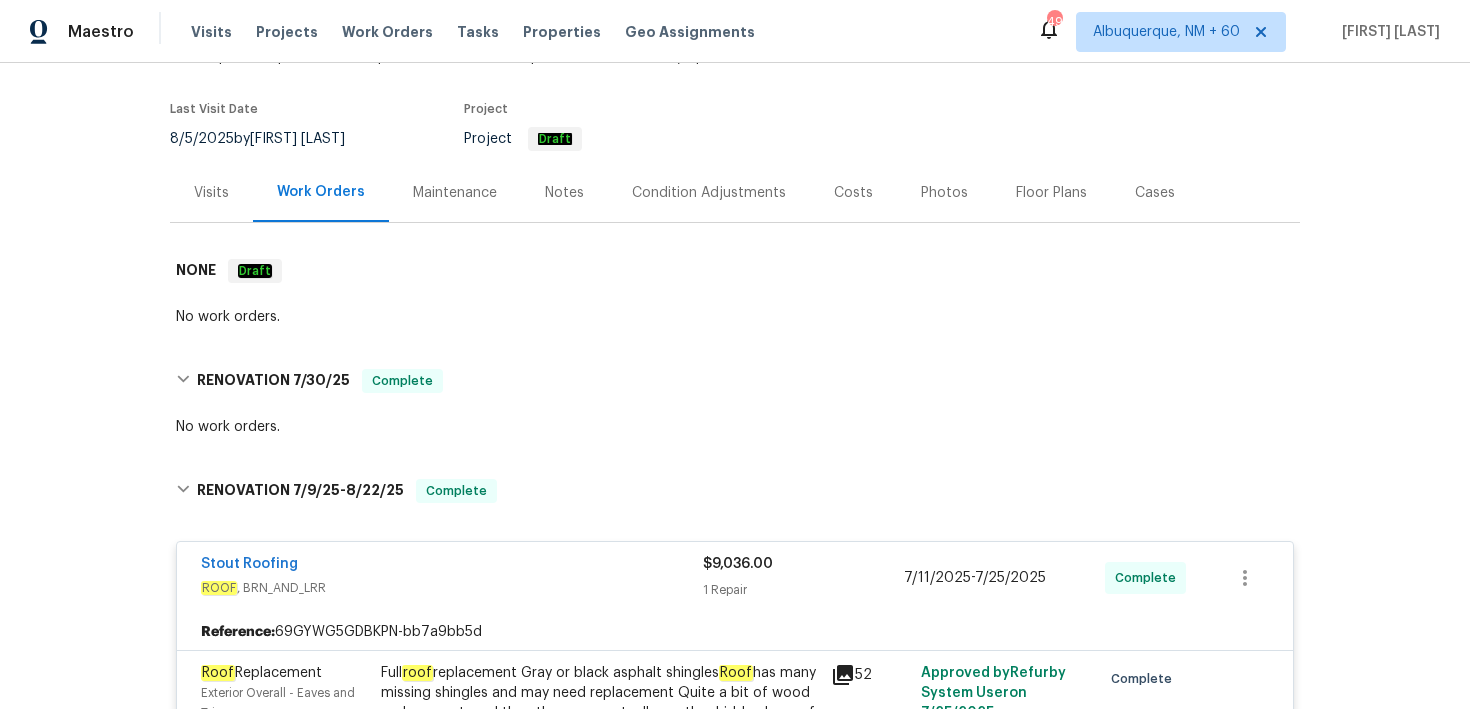 scroll, scrollTop: 10651, scrollLeft: 0, axis: vertical 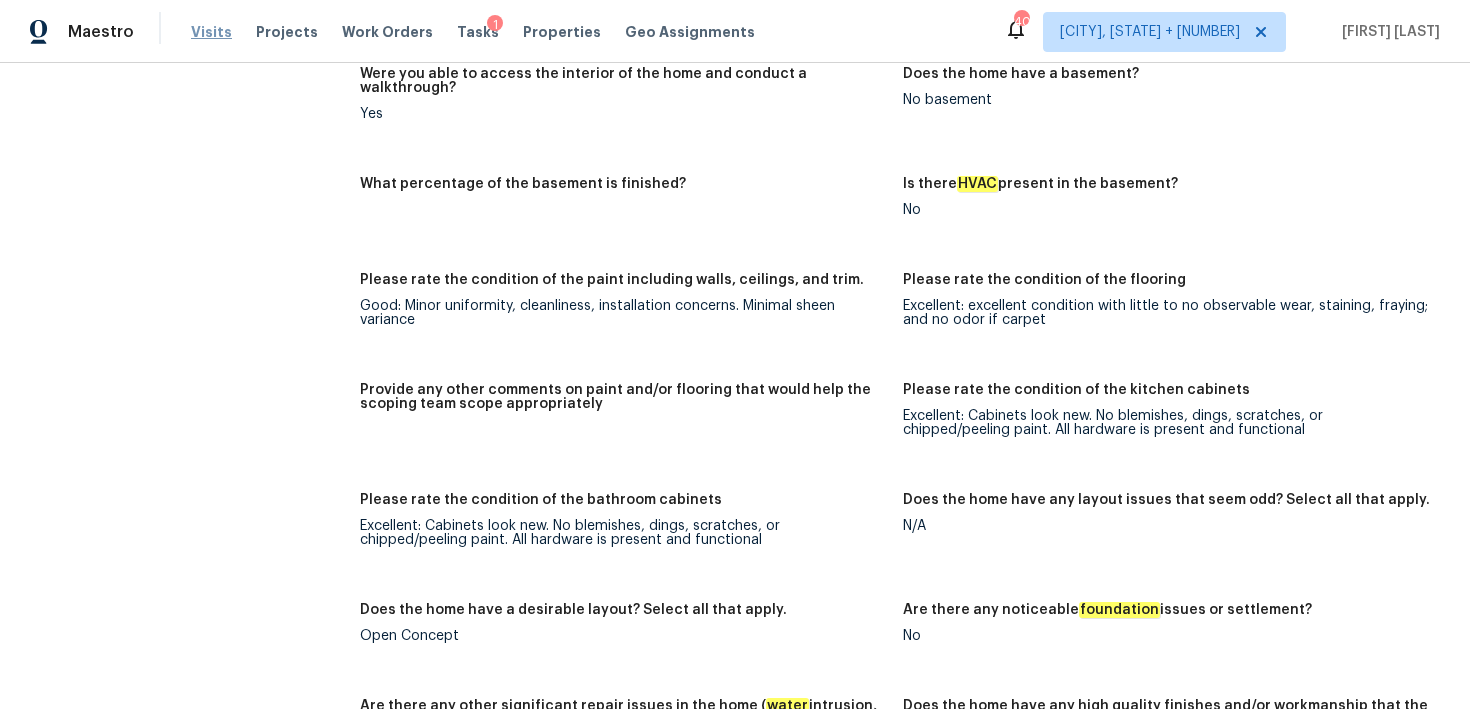 click on "Visits" at bounding box center [211, 32] 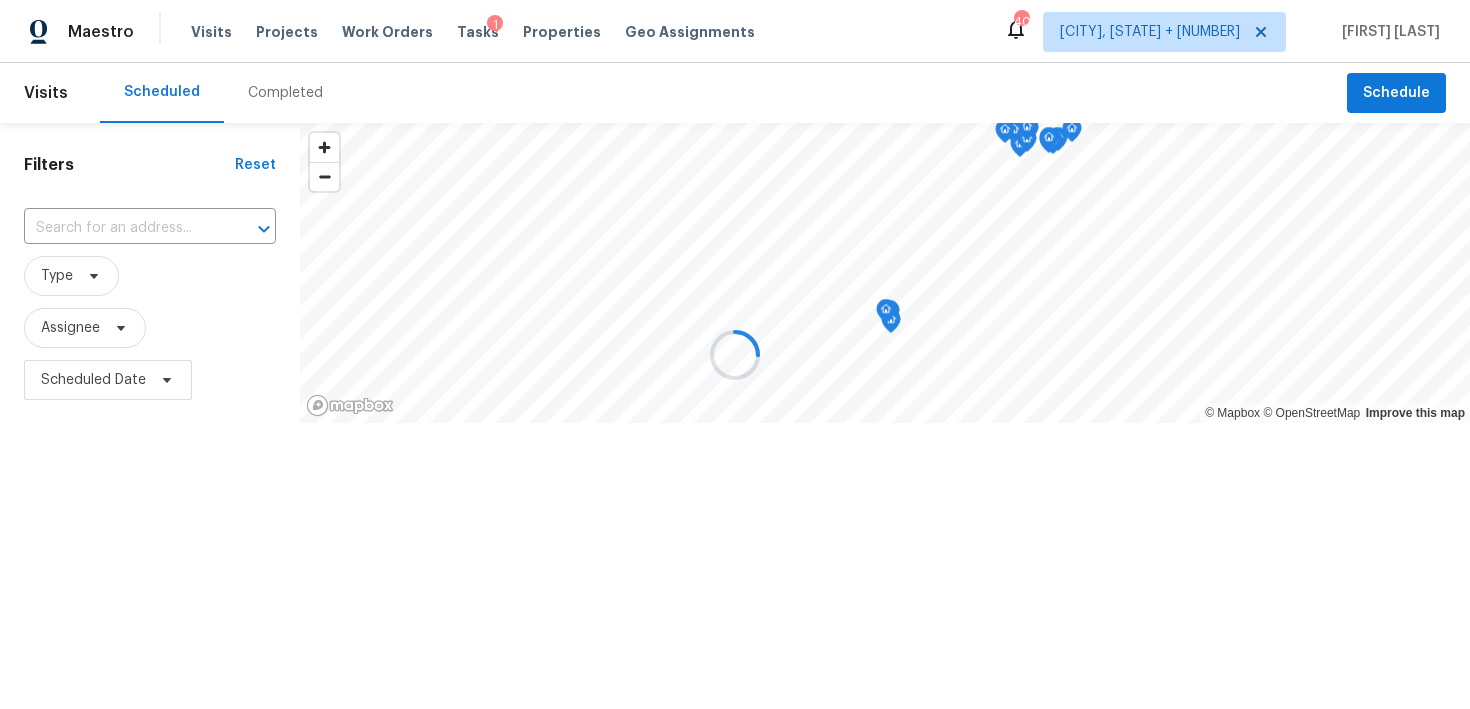 click at bounding box center [735, 354] 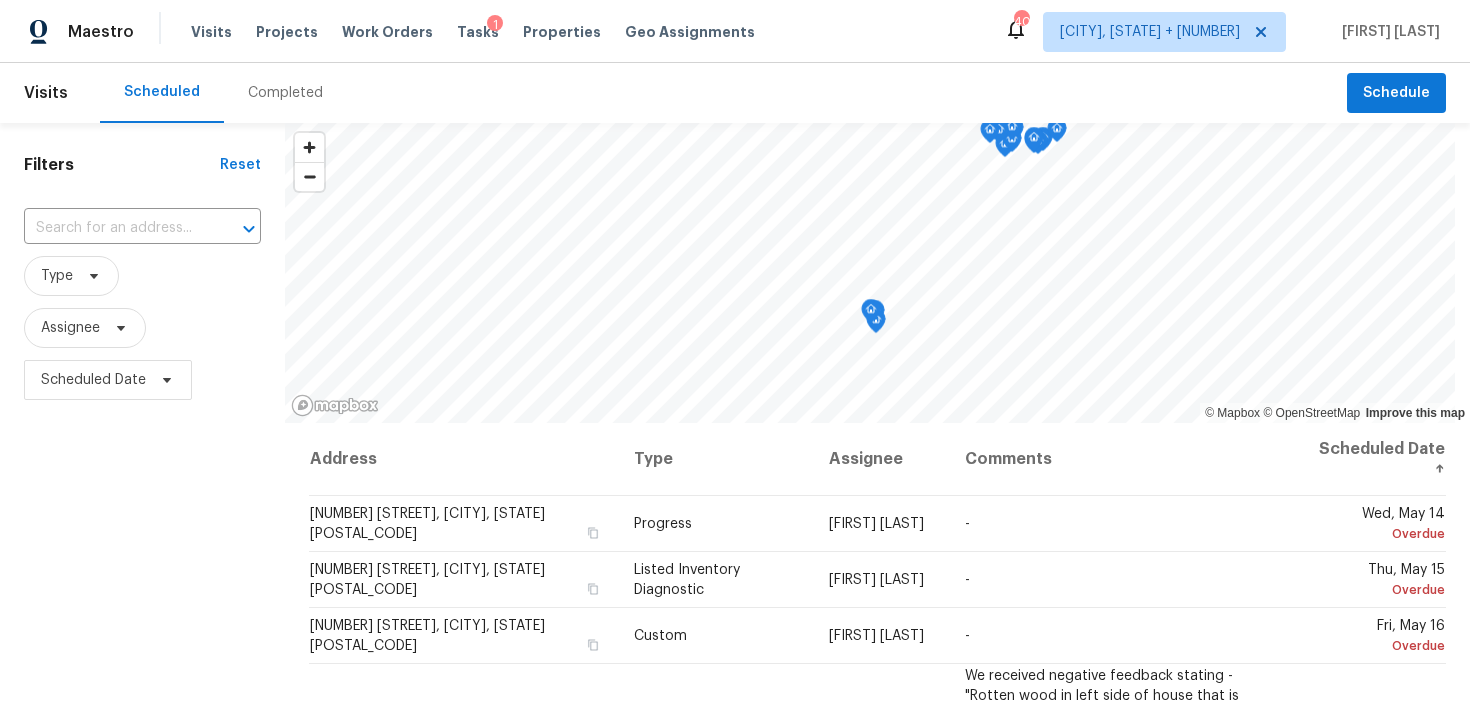 click on "Completed" at bounding box center [285, 93] 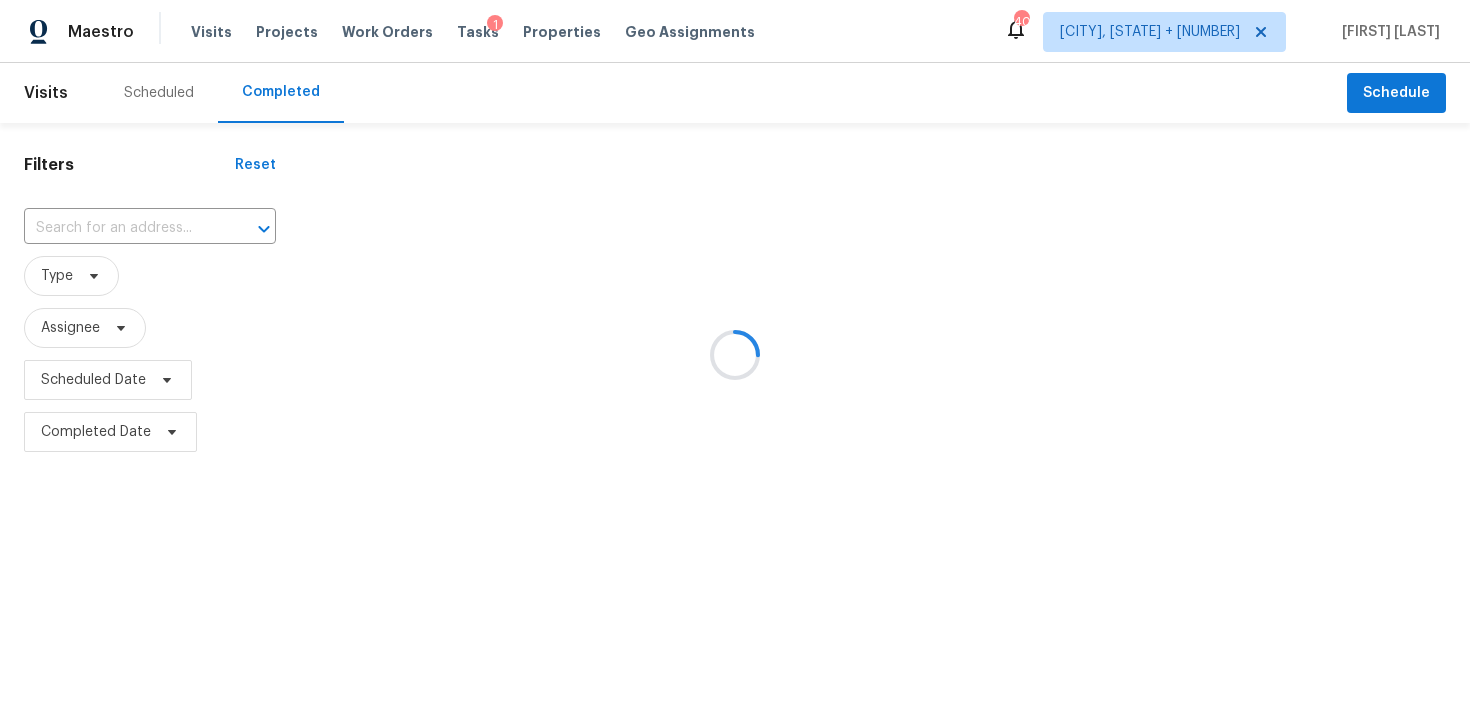 click at bounding box center (735, 354) 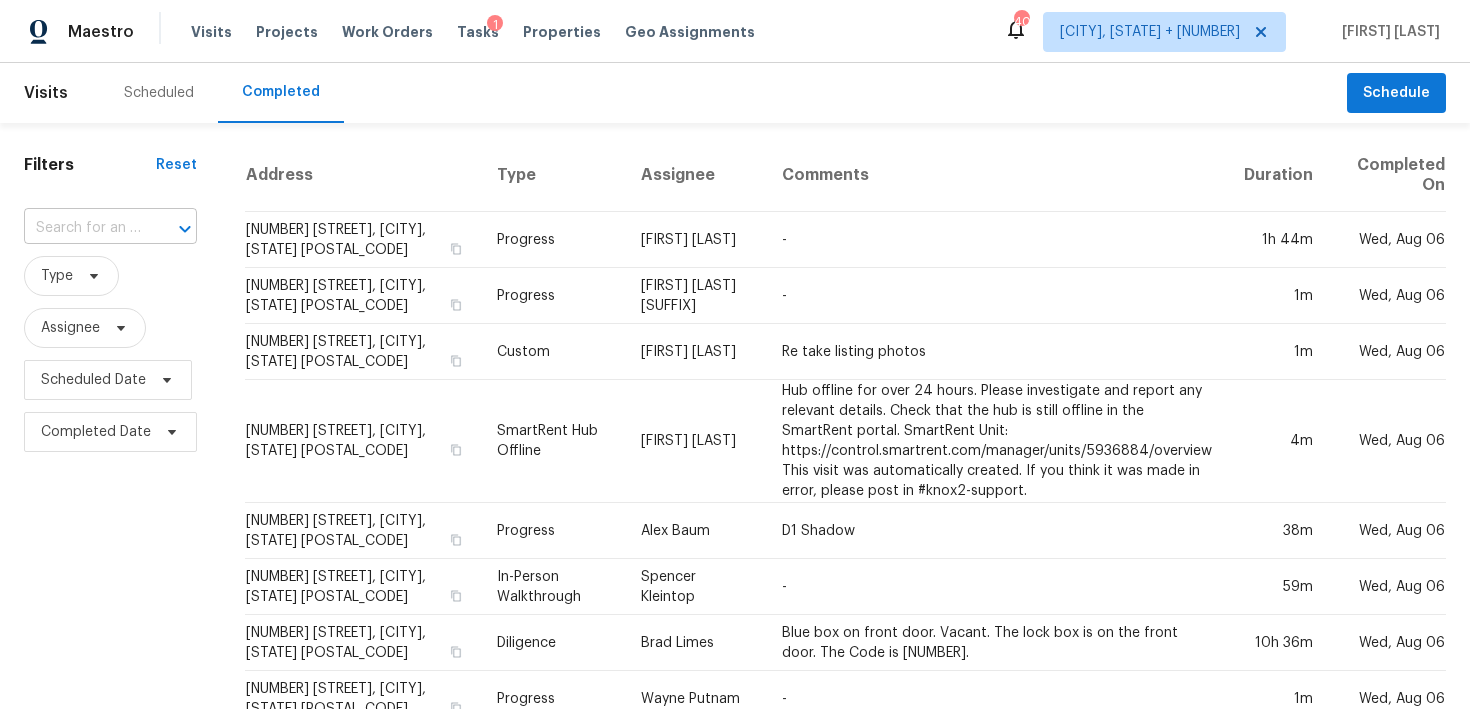 click at bounding box center [82, 228] 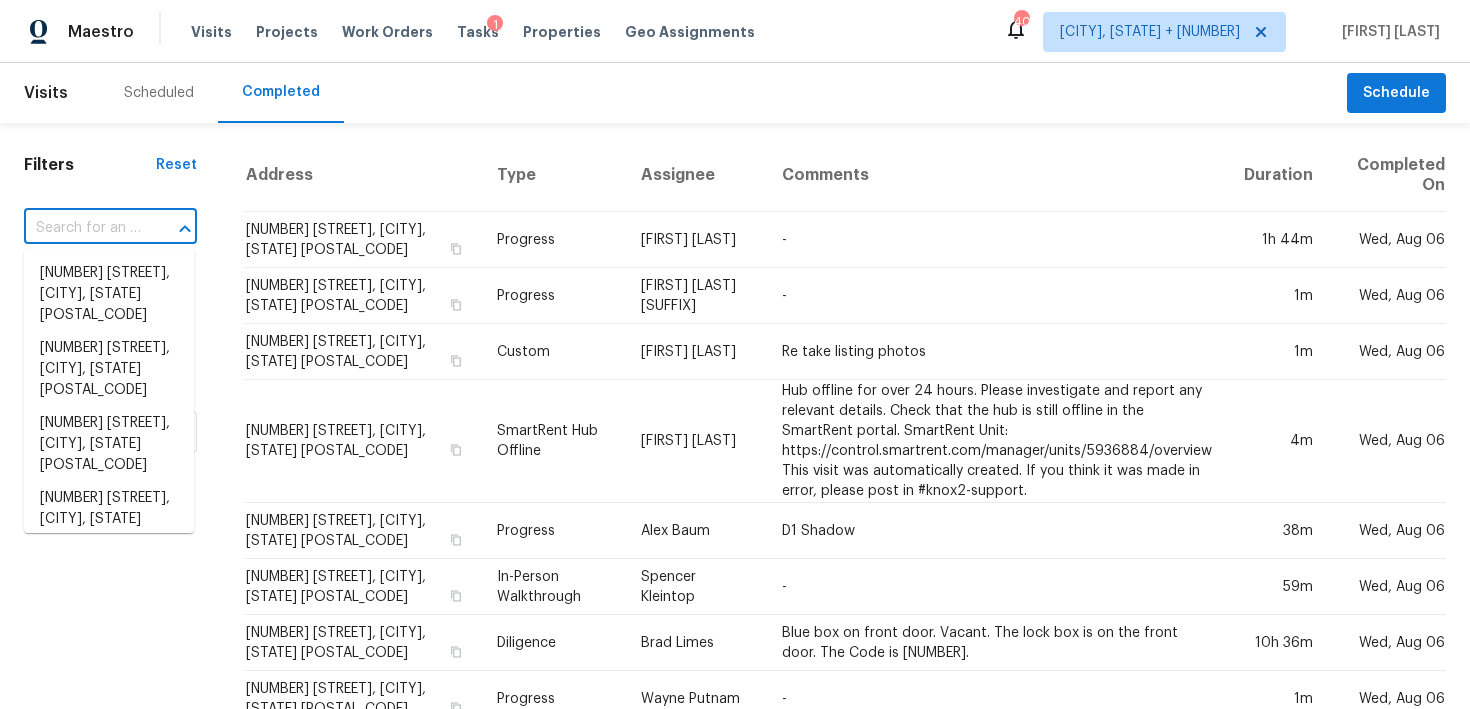 paste on "[NUMBER] [STREET], [CITY], [STATE] [ZIP]" 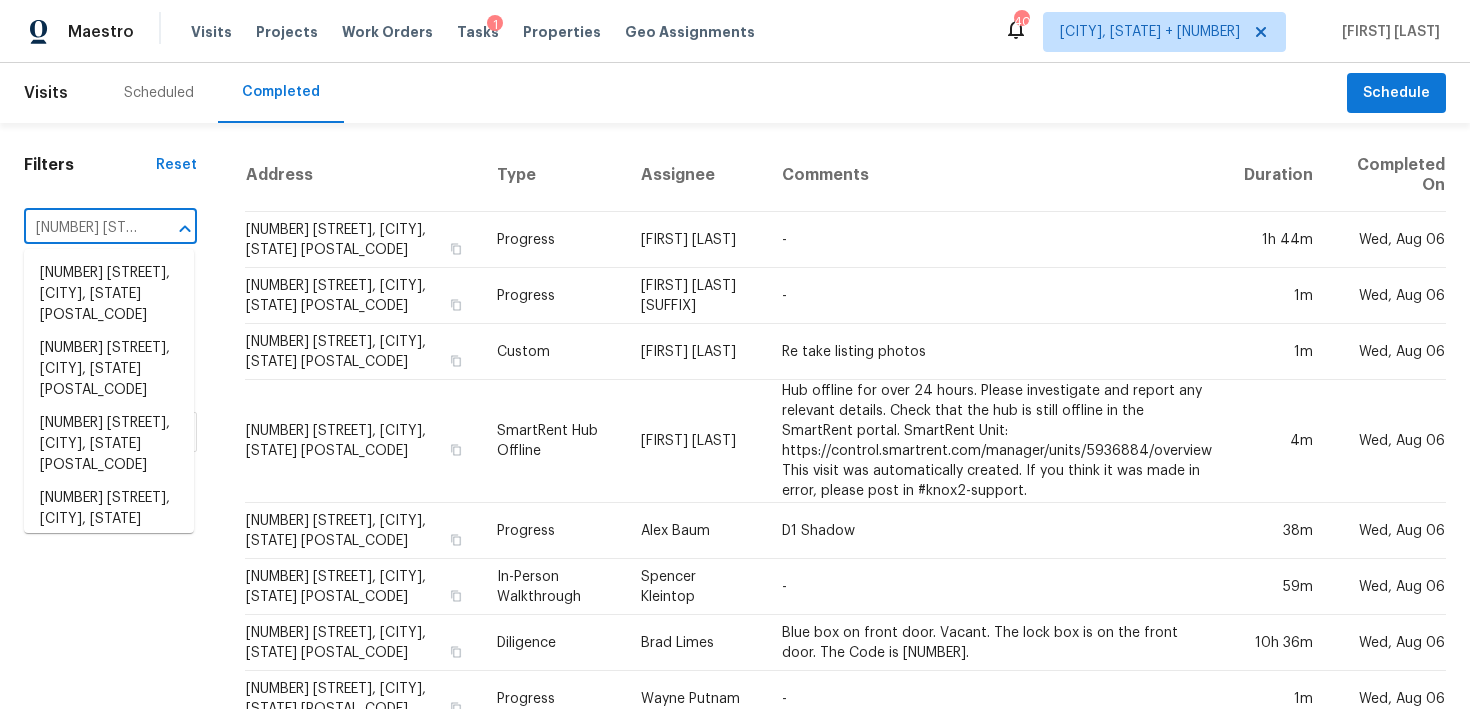 scroll, scrollTop: 0, scrollLeft: 123, axis: horizontal 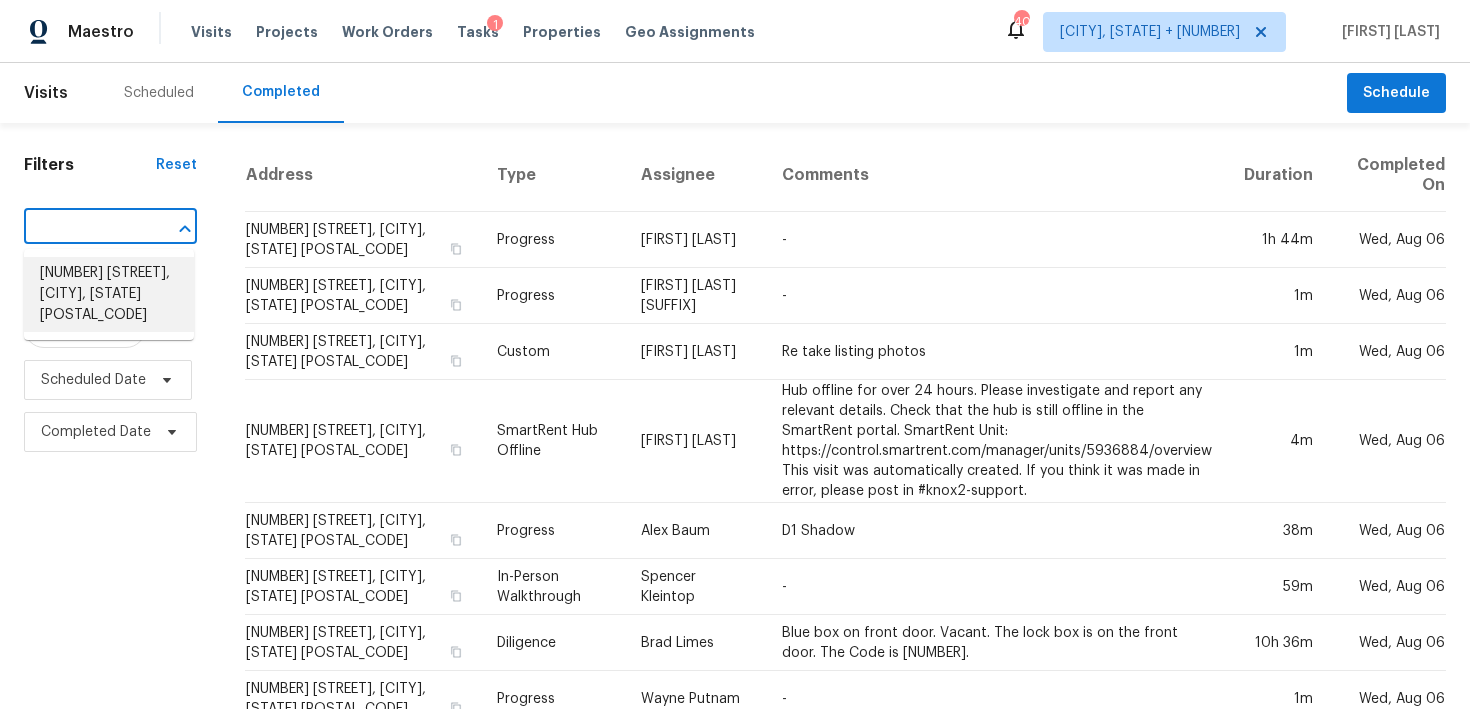 click on "[NUMBER] [STREET], [CITY], [STATE] [ZIP]" at bounding box center (109, 294) 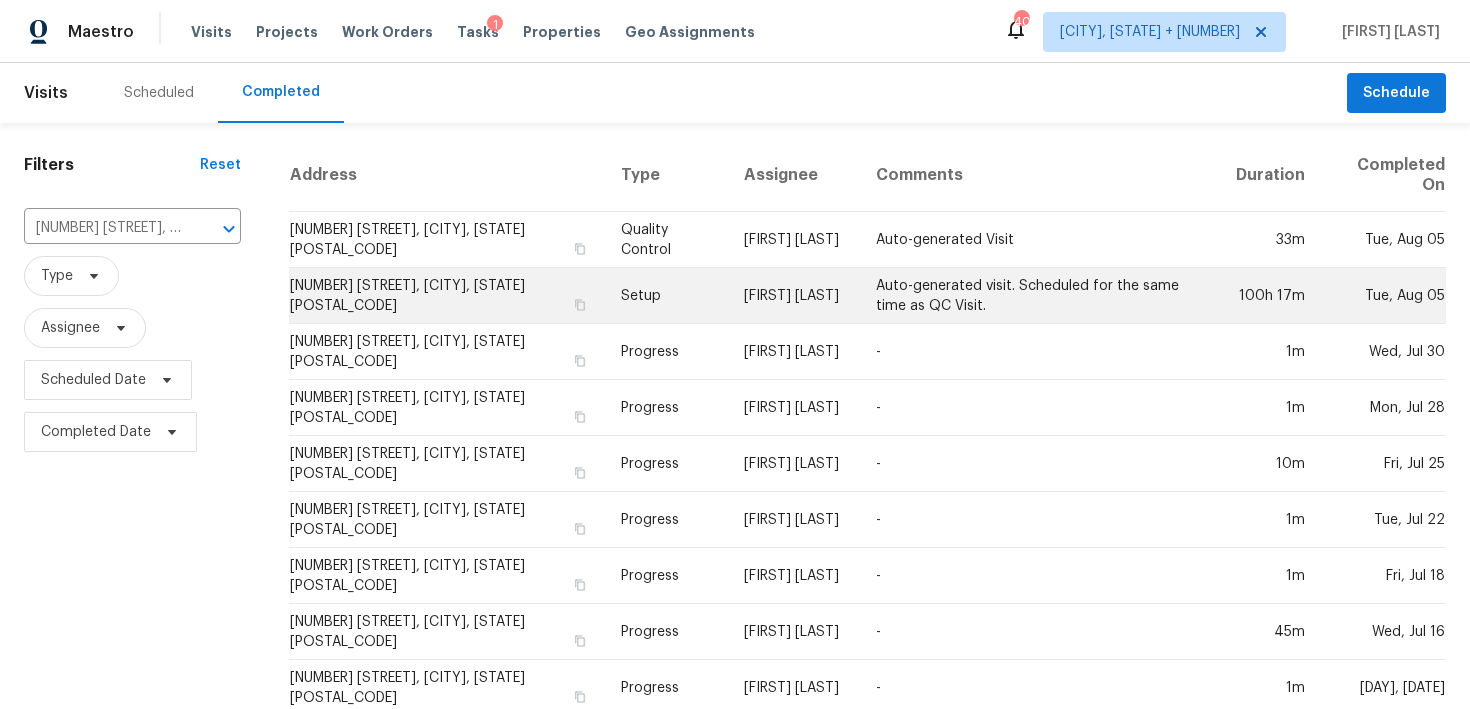 click on "Setup" at bounding box center [666, 296] 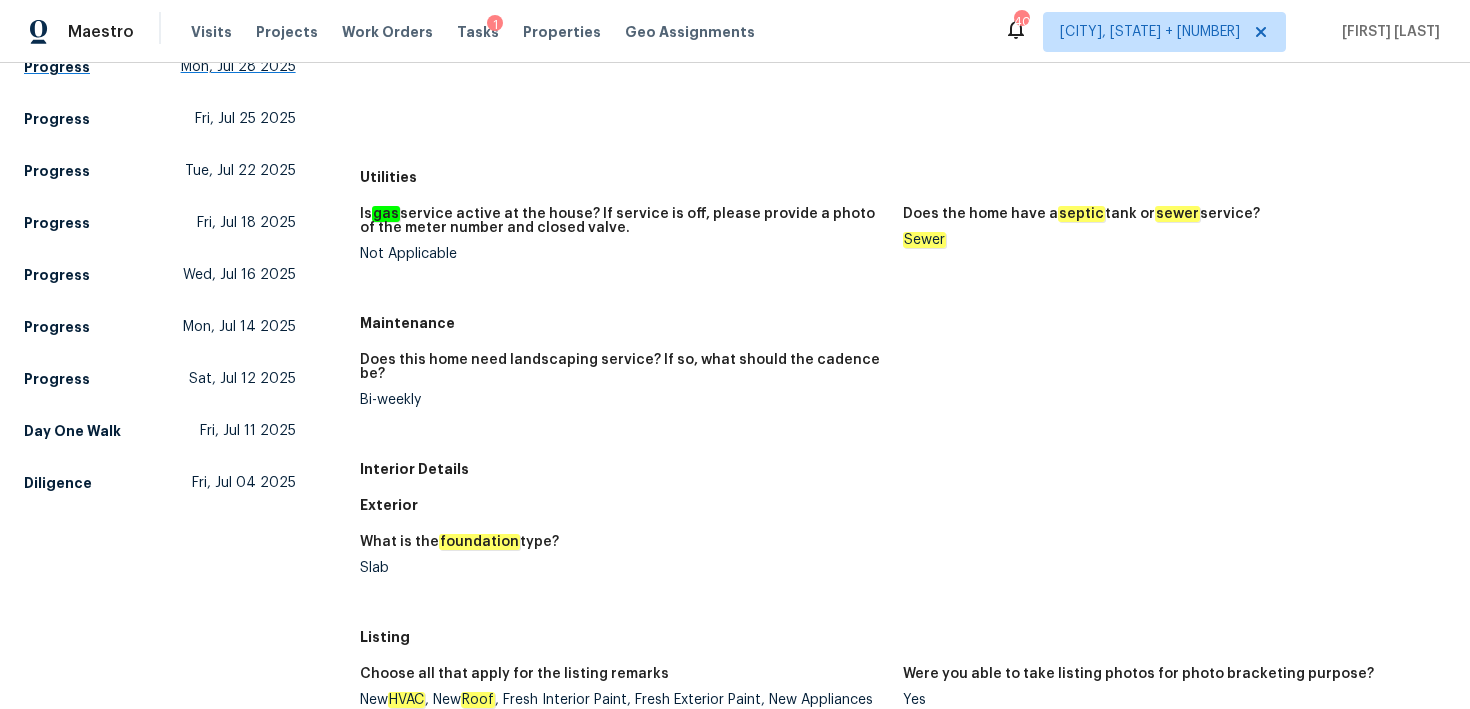 scroll, scrollTop: 362, scrollLeft: 0, axis: vertical 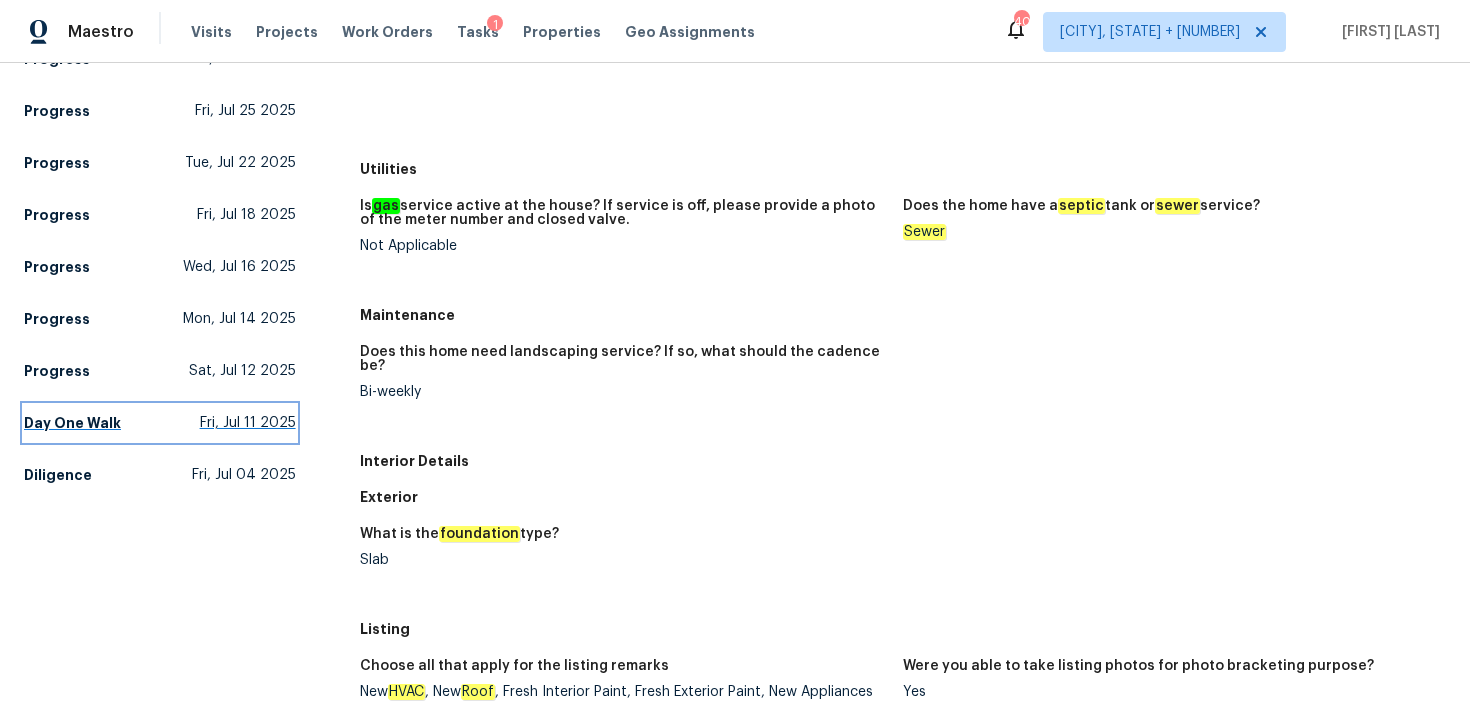 click on "Day One Walk" at bounding box center [72, 423] 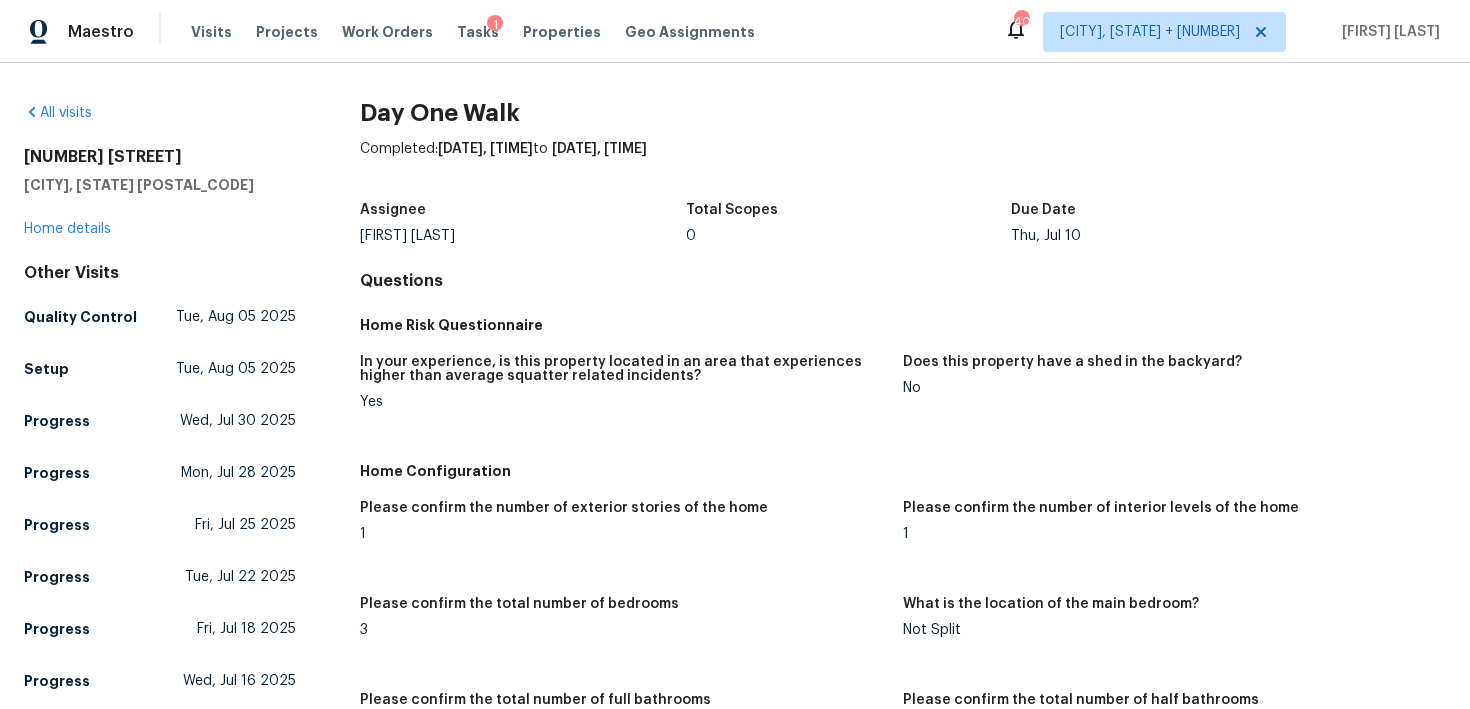scroll, scrollTop: 1972, scrollLeft: 0, axis: vertical 